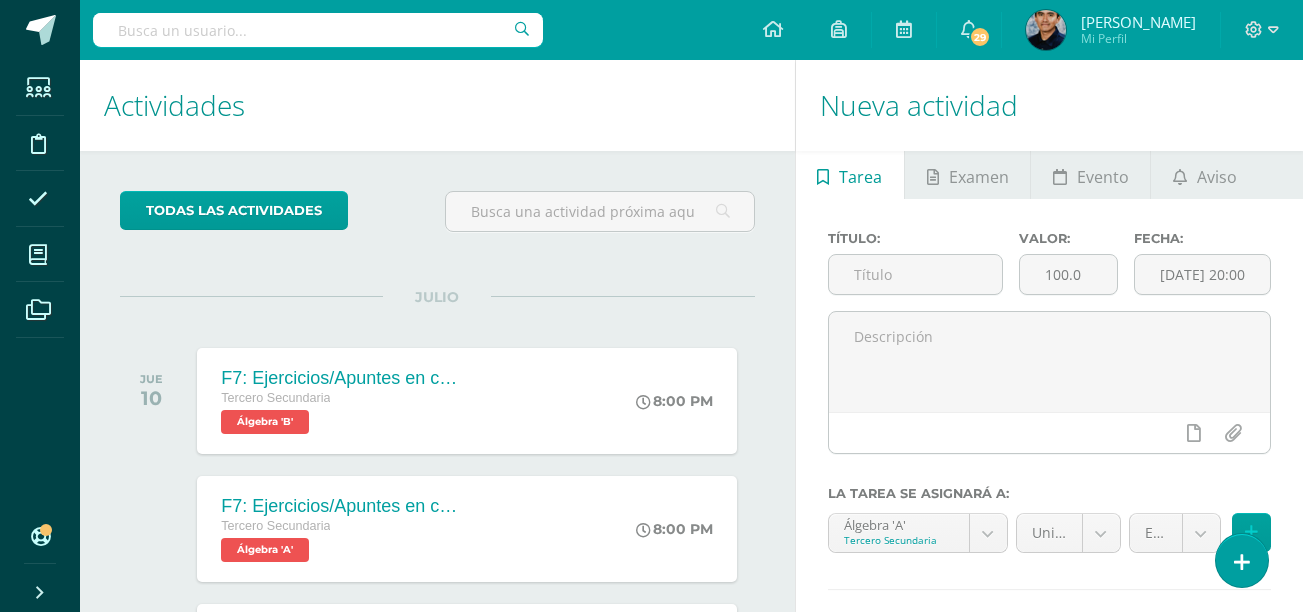 scroll, scrollTop: 0, scrollLeft: 0, axis: both 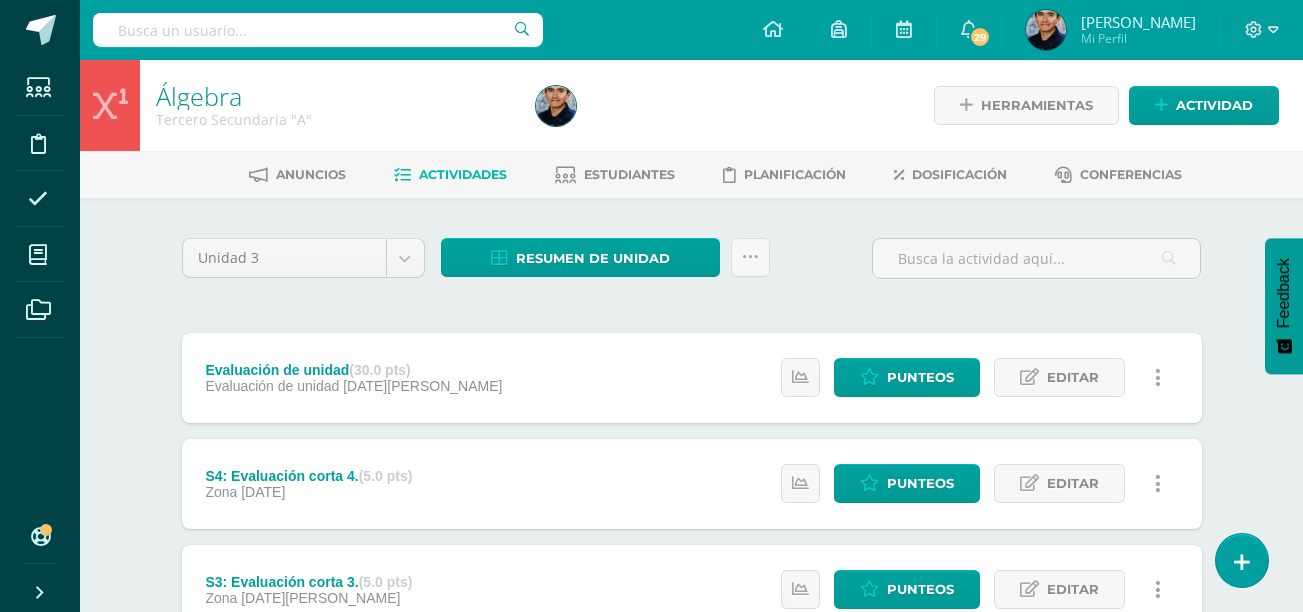 click on "Álgebra
Tercero Secundaria "A"
Herramientas
Detalle de asistencias
Actividad
Anuncios
Actividades
Estudiantes
Planificación
Dosificación
Conferencias     Unidad 3                             Unidad 1 Unidad 2 Unidad 3 Unidad 4 Resumen de unidad
Descargar como HTML
Descargar como PDF
Descargar como XLS
Subir actividades en masa
Enviar punteos a revision
Historial de actividad
¿Estás seguro que deseas  Enviar a revisión  las notas de este curso?
Cancelar Creación  y  Calificación  28 0" at bounding box center (691, 781) 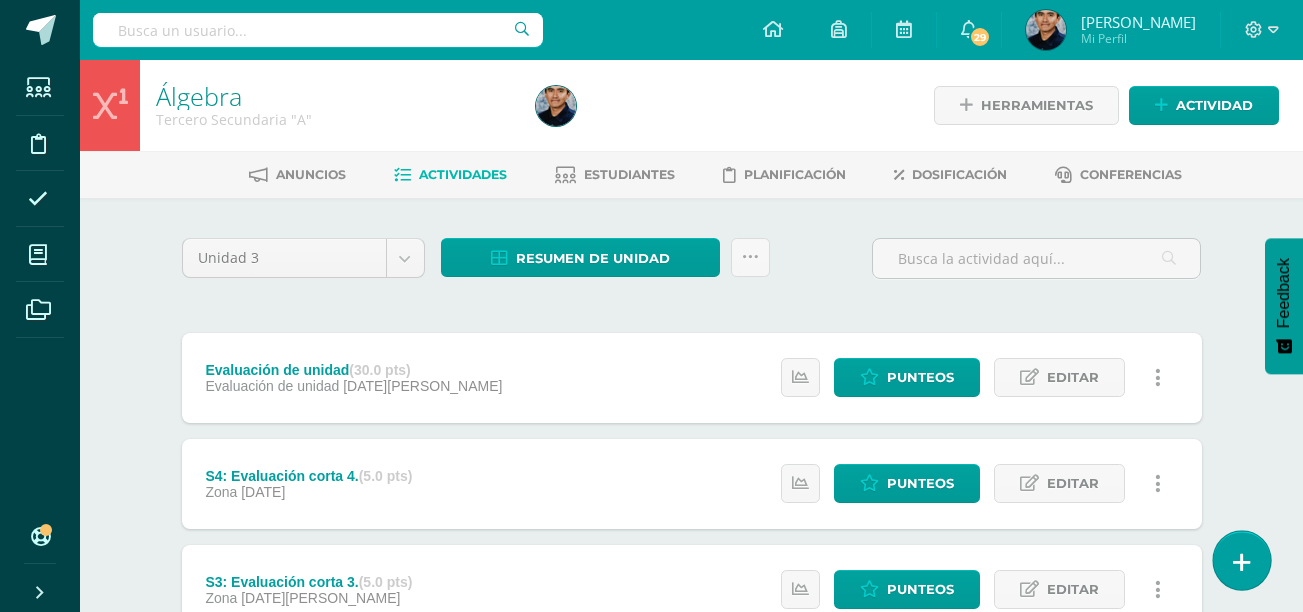 click at bounding box center (1242, 562) 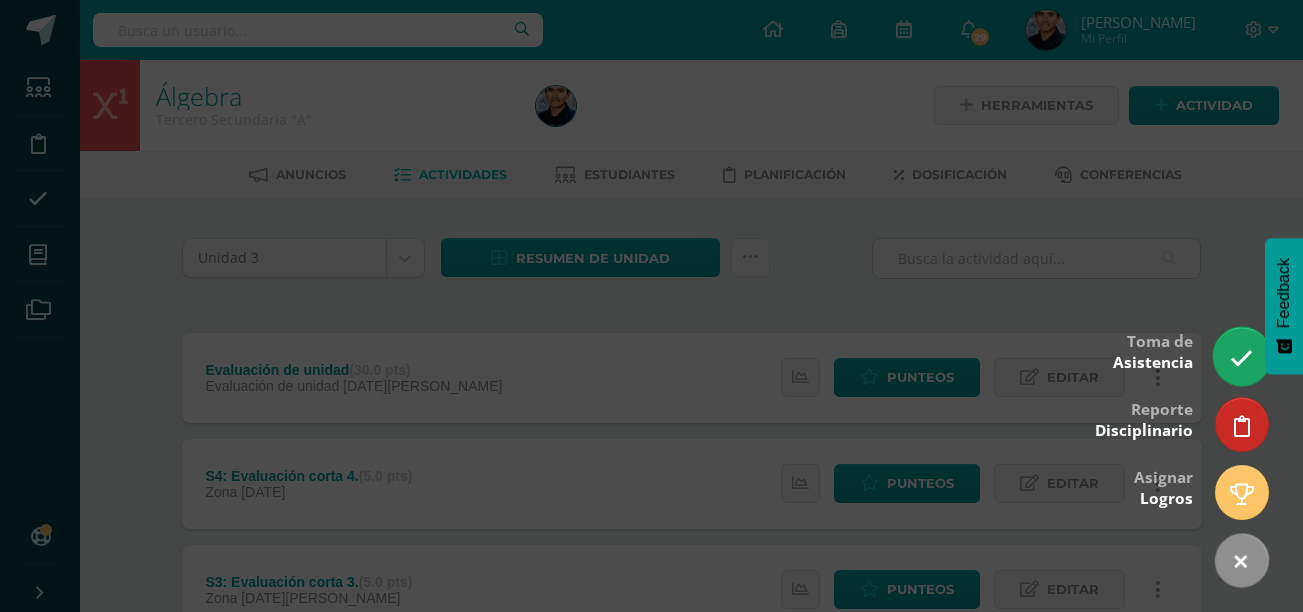 click at bounding box center (1241, 358) 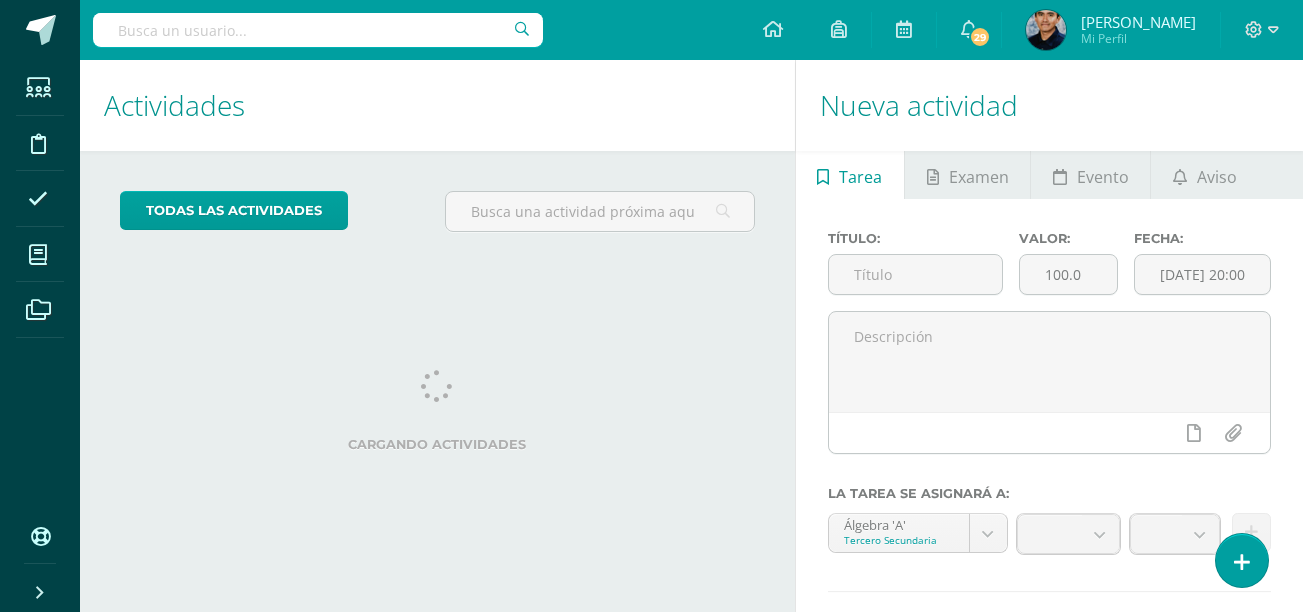scroll, scrollTop: 0, scrollLeft: 0, axis: both 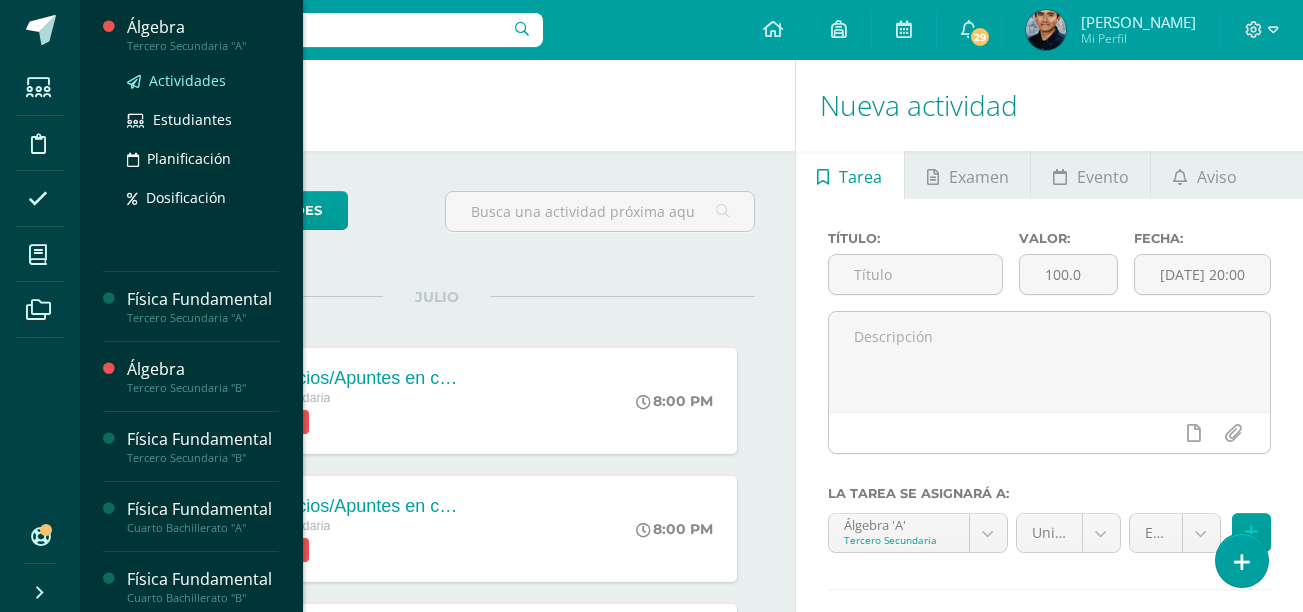 click on "Actividades" at bounding box center [187, 80] 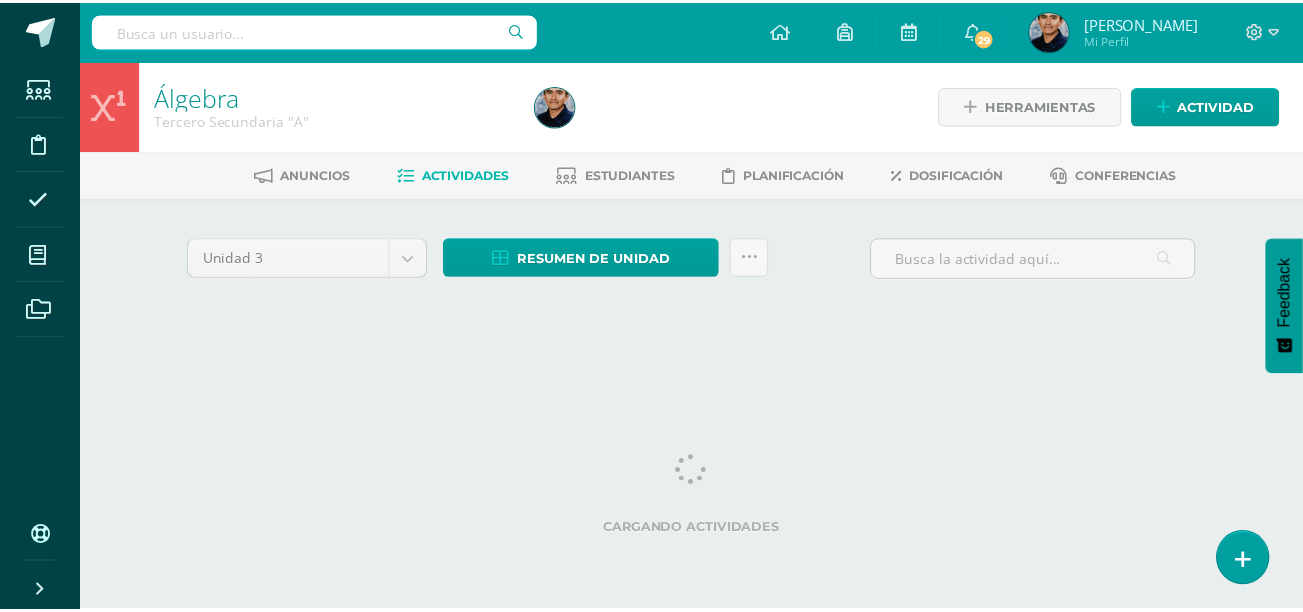 scroll, scrollTop: 0, scrollLeft: 0, axis: both 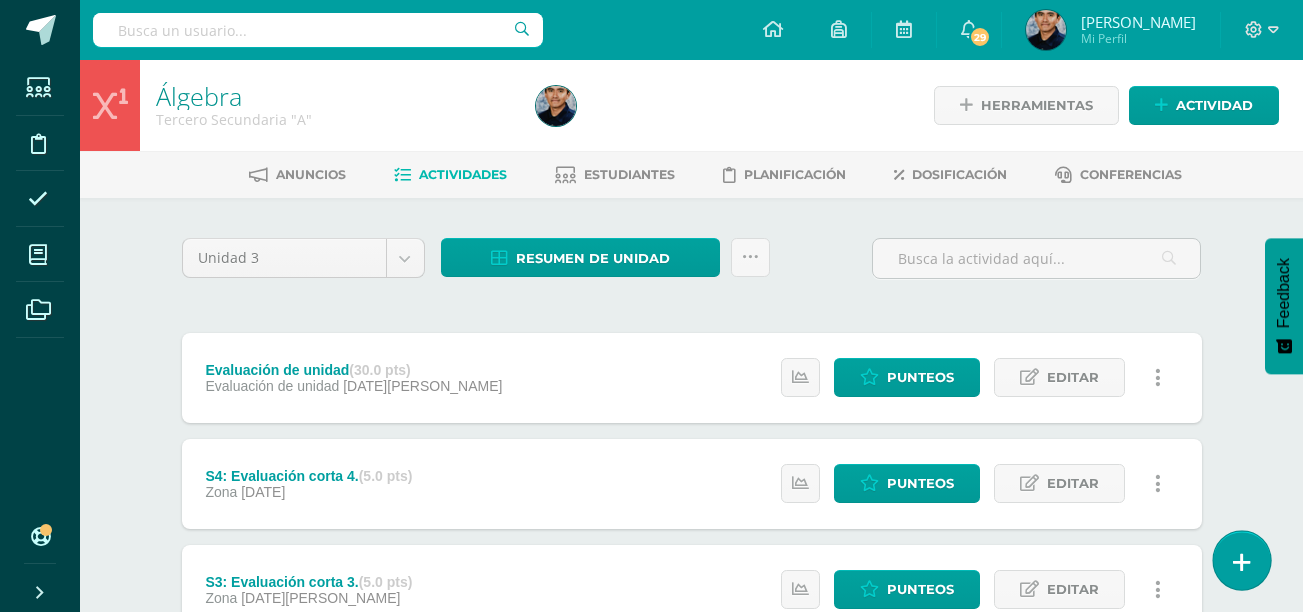click at bounding box center (1242, 562) 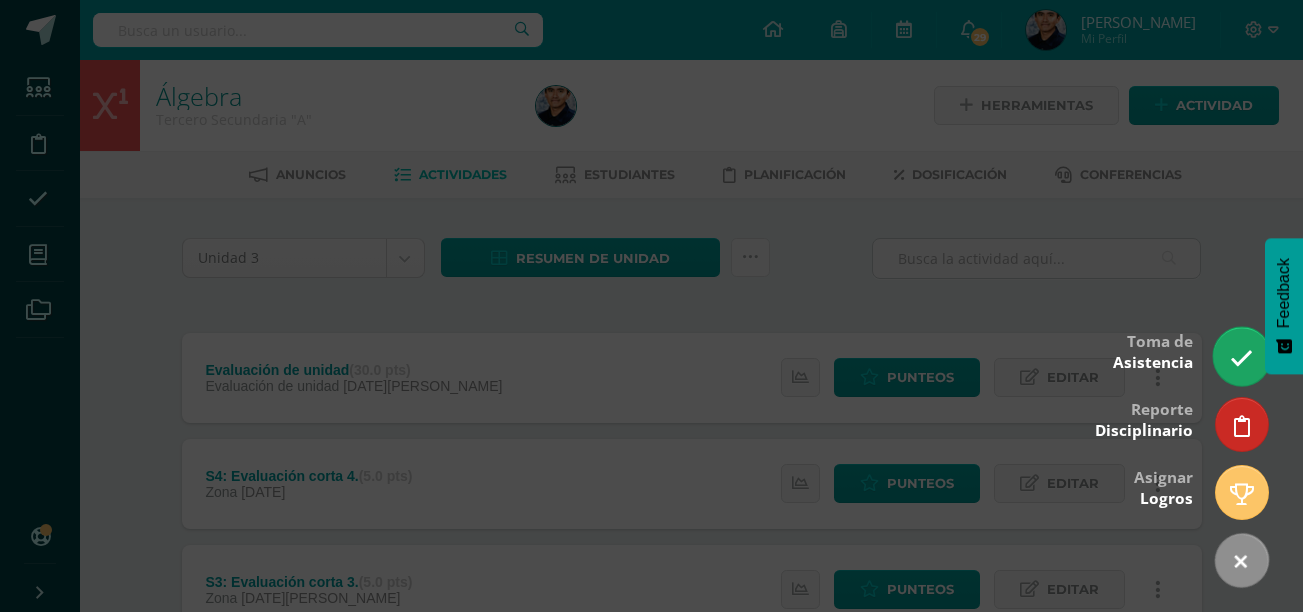 click at bounding box center [1241, 358] 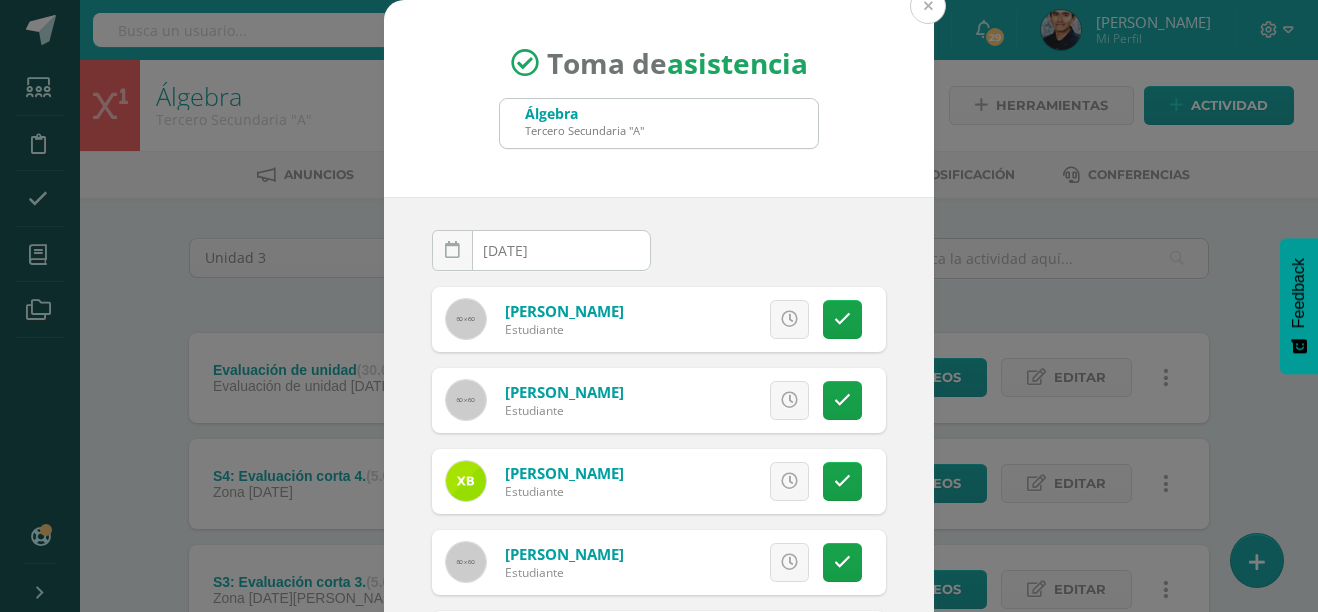 click at bounding box center [928, 6] 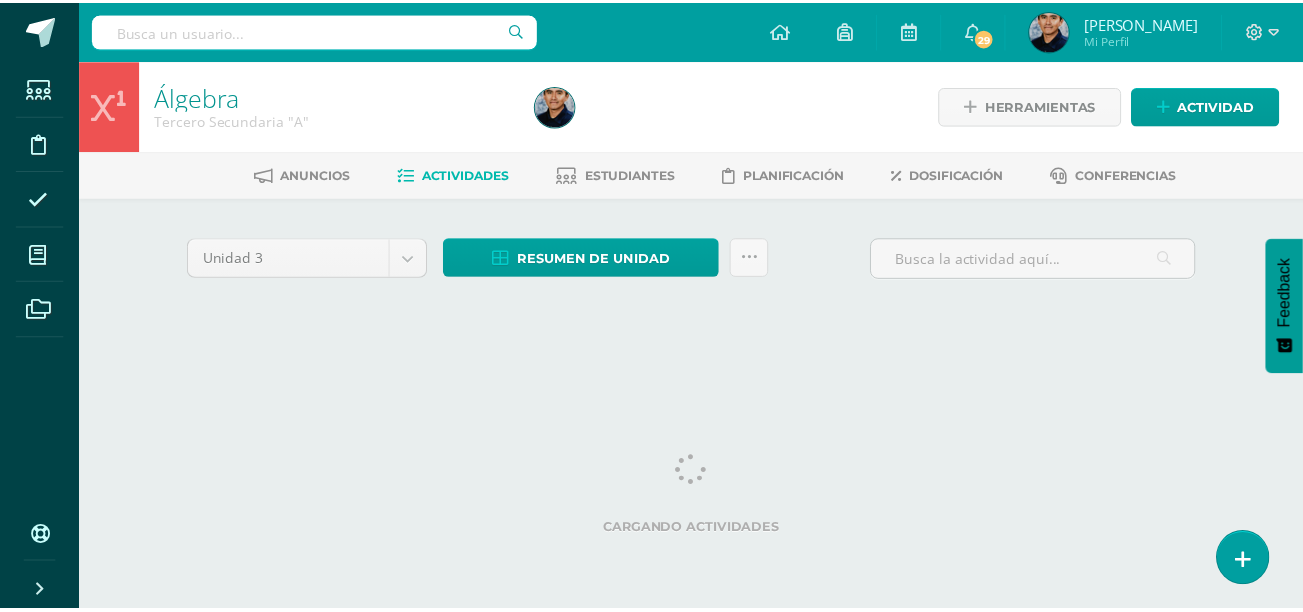 scroll, scrollTop: 0, scrollLeft: 0, axis: both 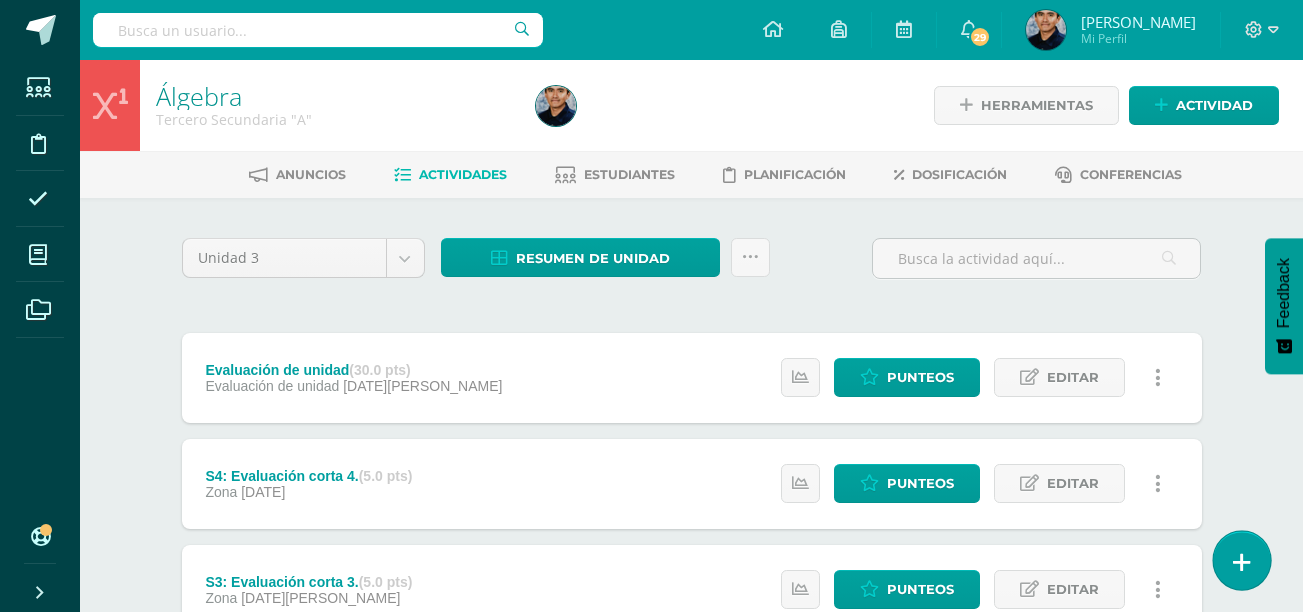 click at bounding box center (1241, 560) 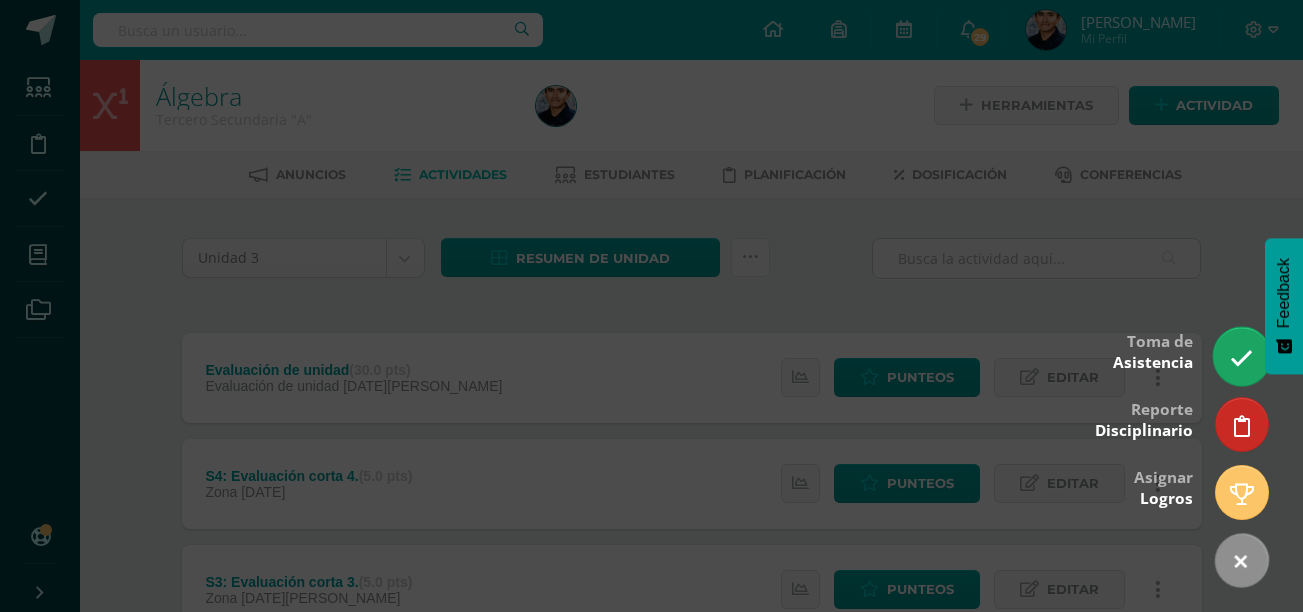click at bounding box center [1241, 358] 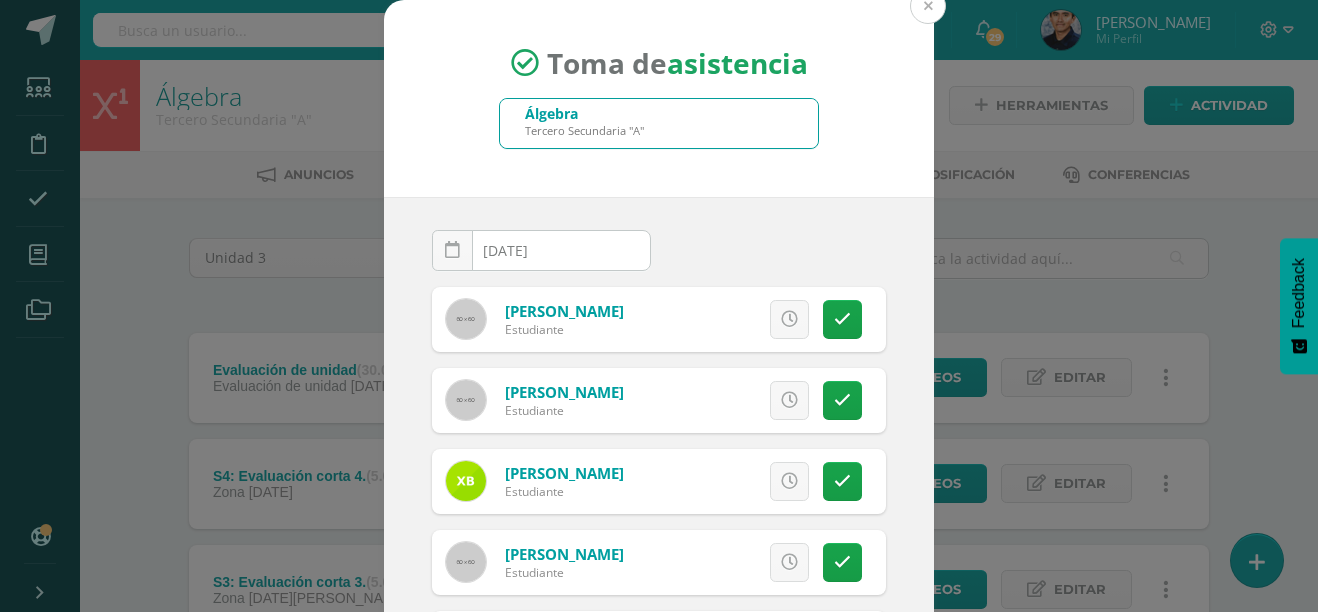 click at bounding box center (928, 6) 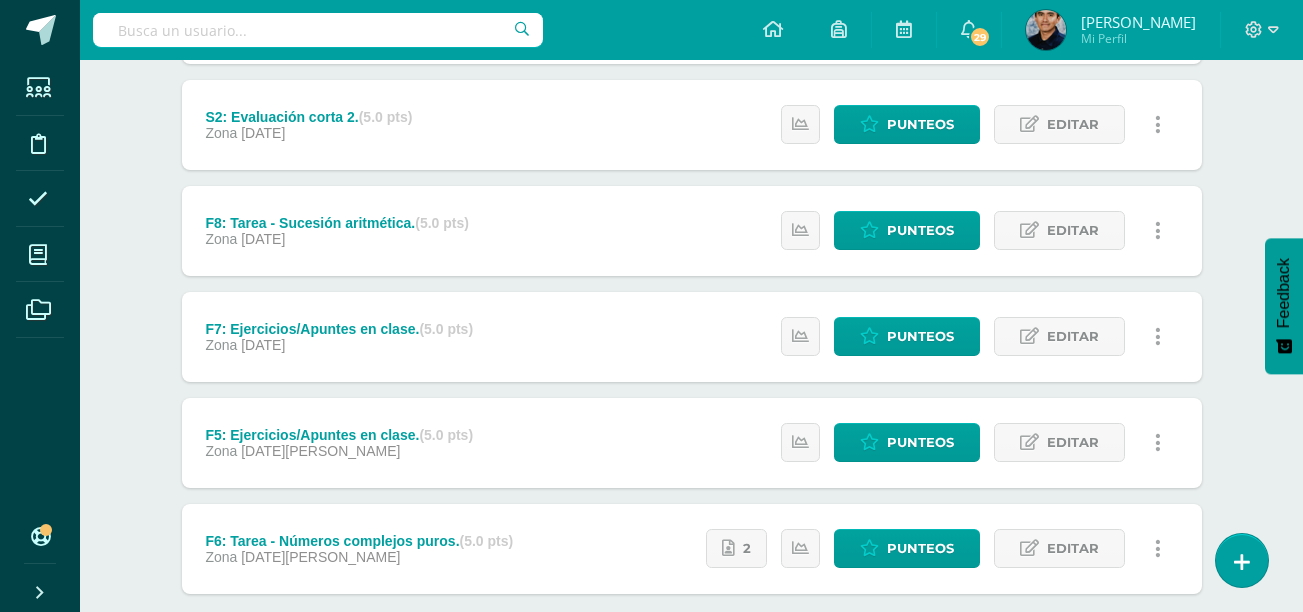 scroll, scrollTop: 0, scrollLeft: 0, axis: both 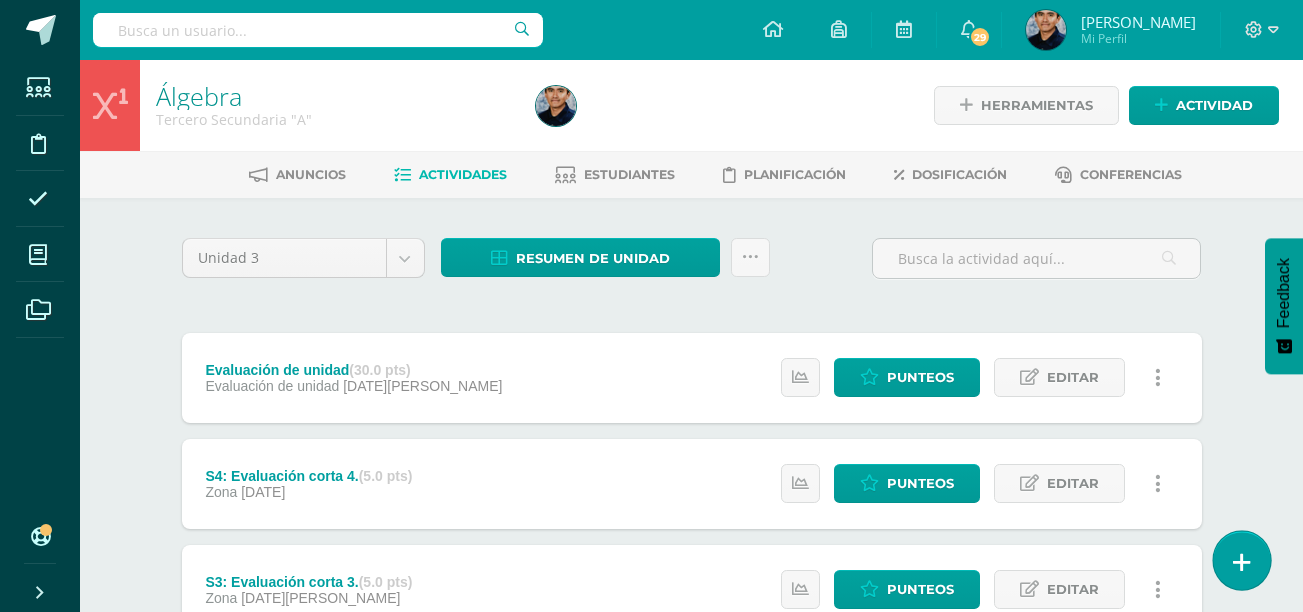 click at bounding box center [1241, 560] 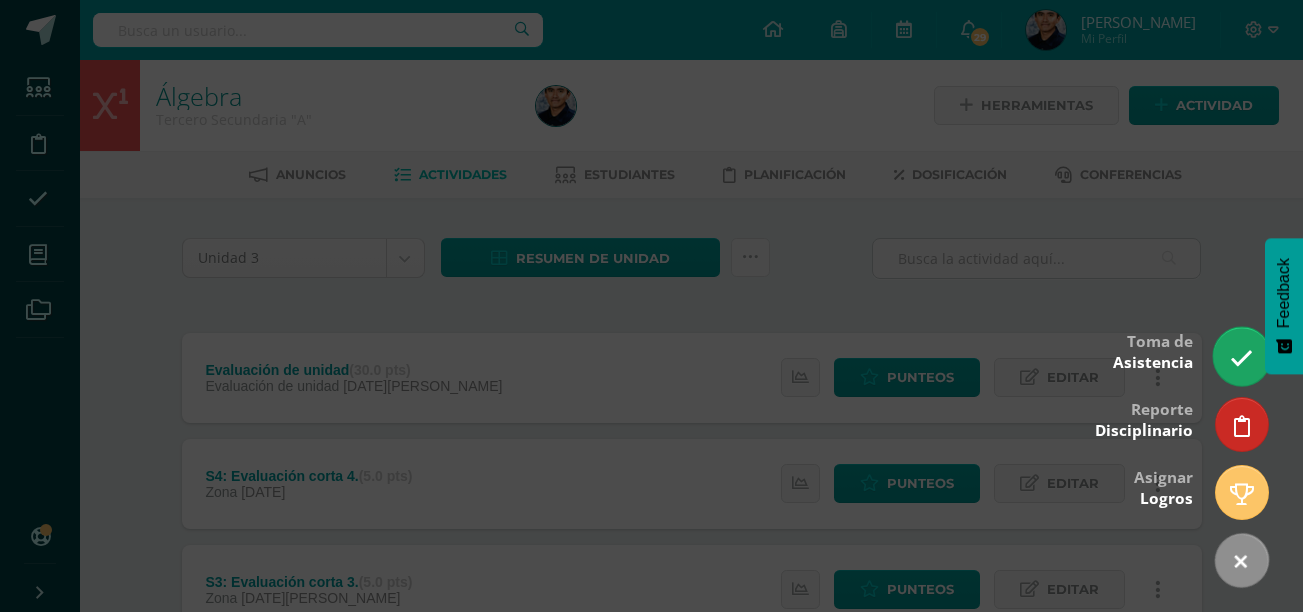 click at bounding box center (1241, 356) 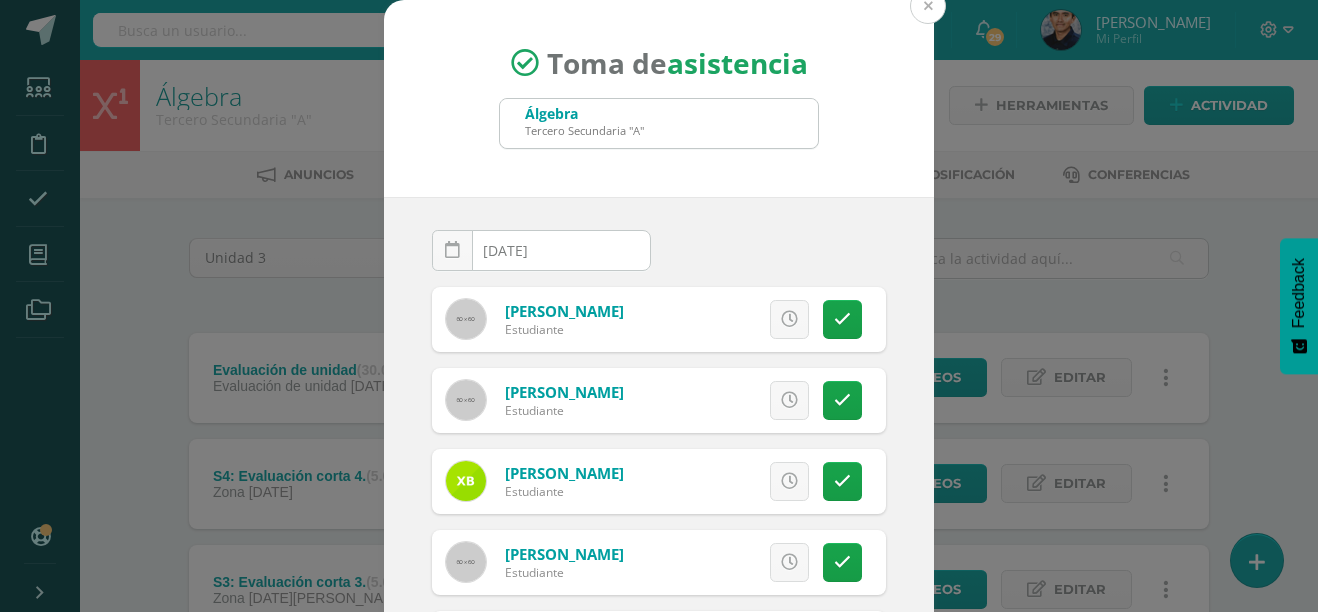 click at bounding box center [928, 6] 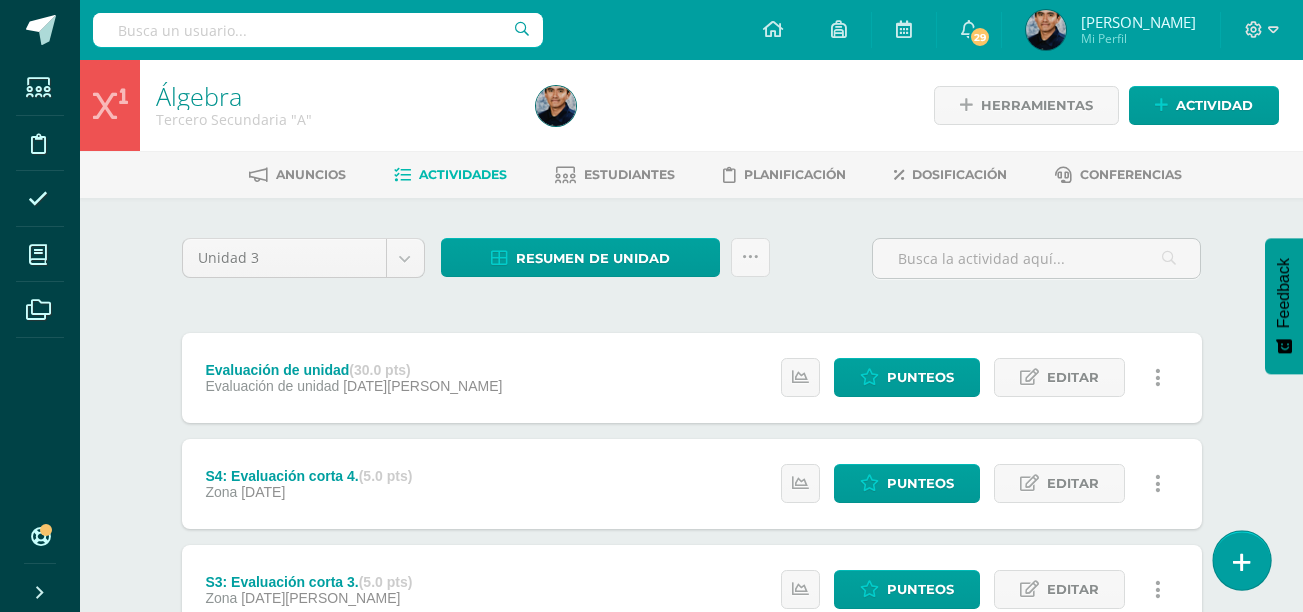 click at bounding box center (1242, 562) 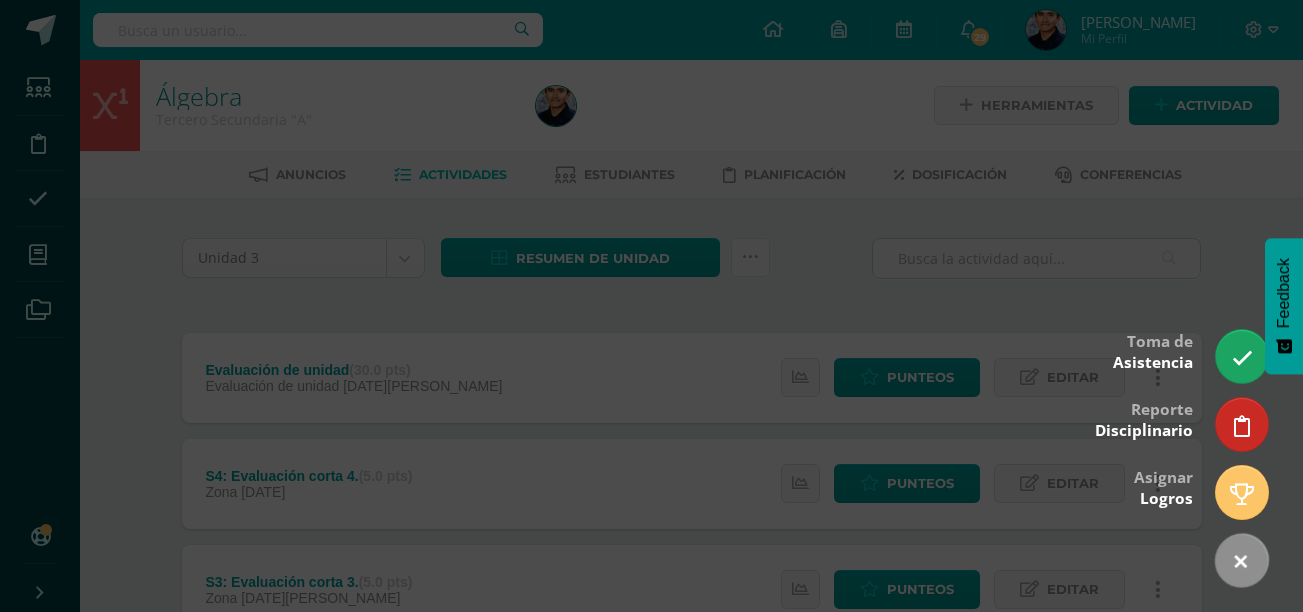 click at bounding box center (651, 306) 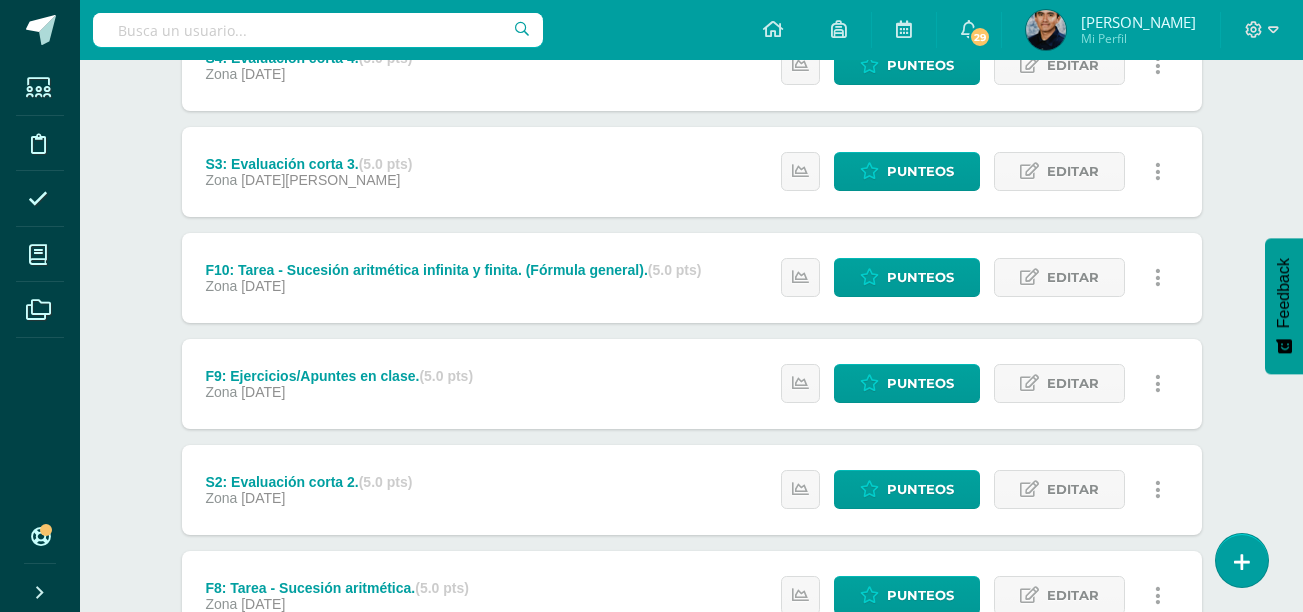 scroll, scrollTop: 406, scrollLeft: 0, axis: vertical 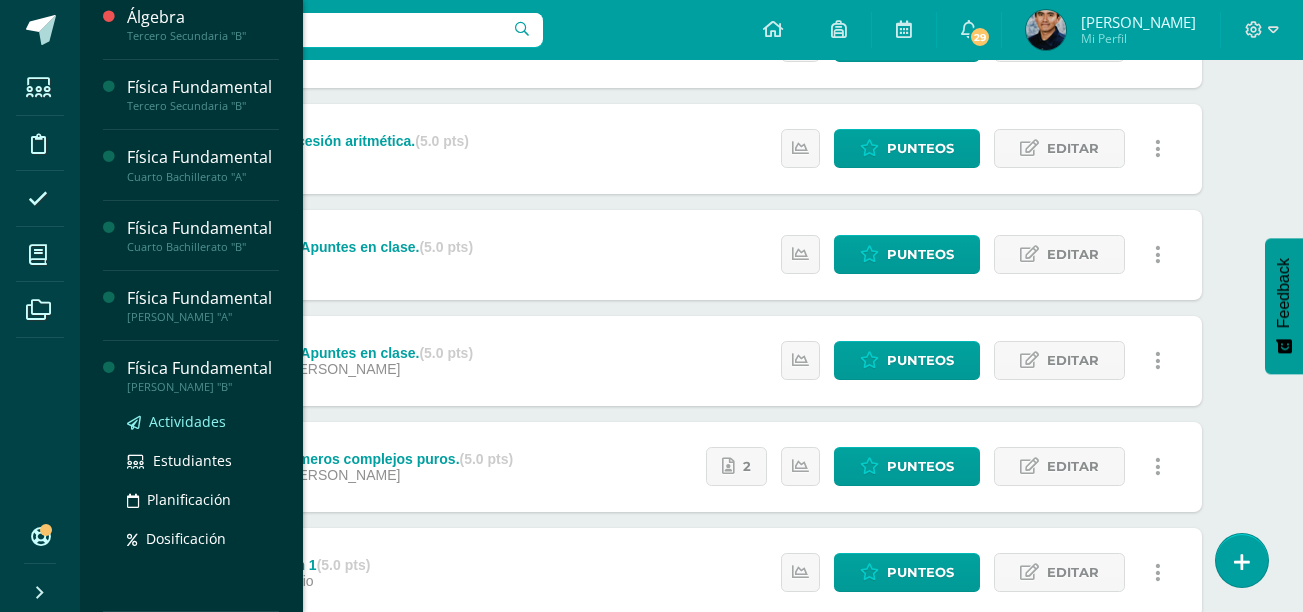 click on "Actividades" at bounding box center (187, 421) 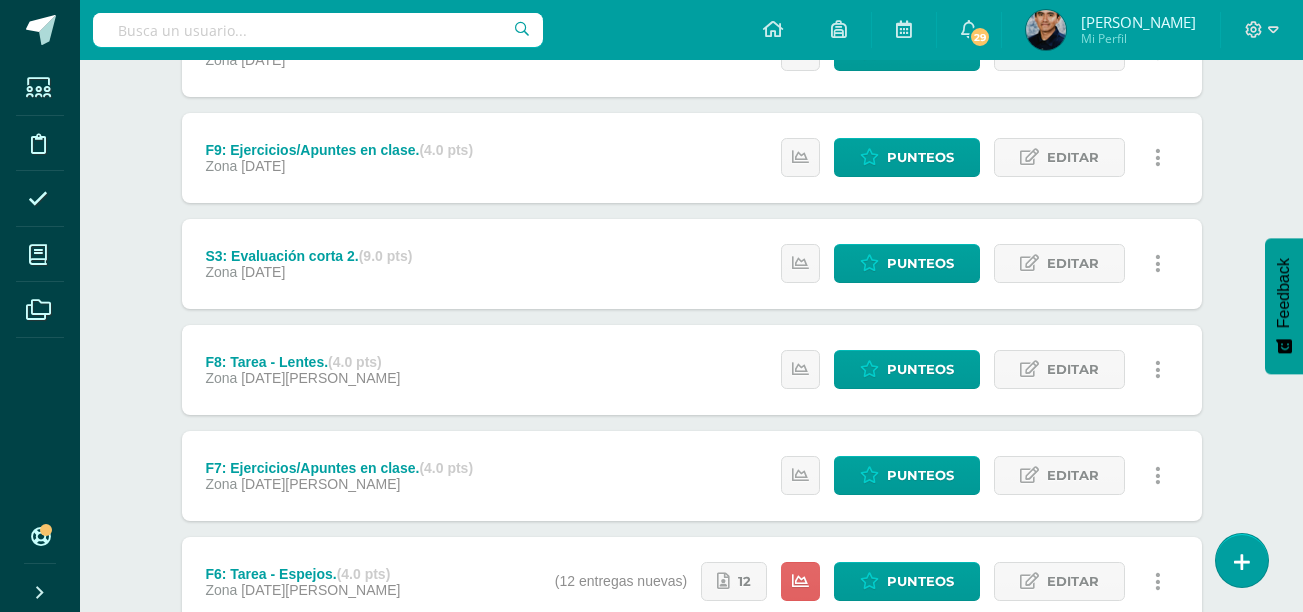 scroll, scrollTop: 458, scrollLeft: 0, axis: vertical 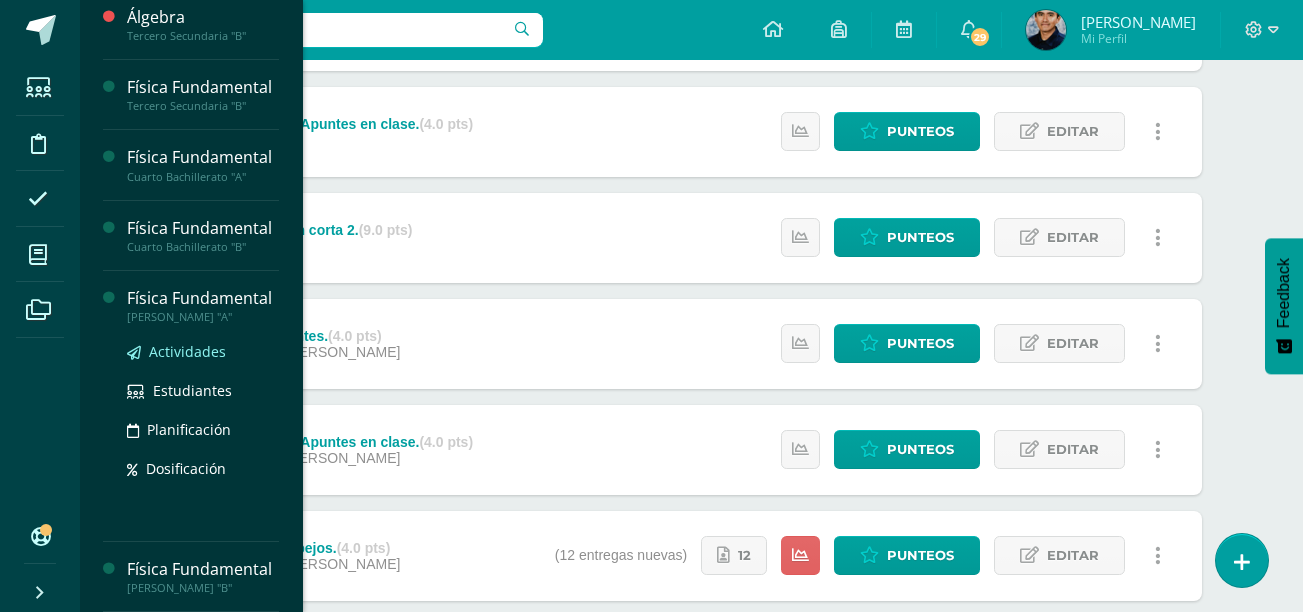 click on "Actividades" at bounding box center (187, 351) 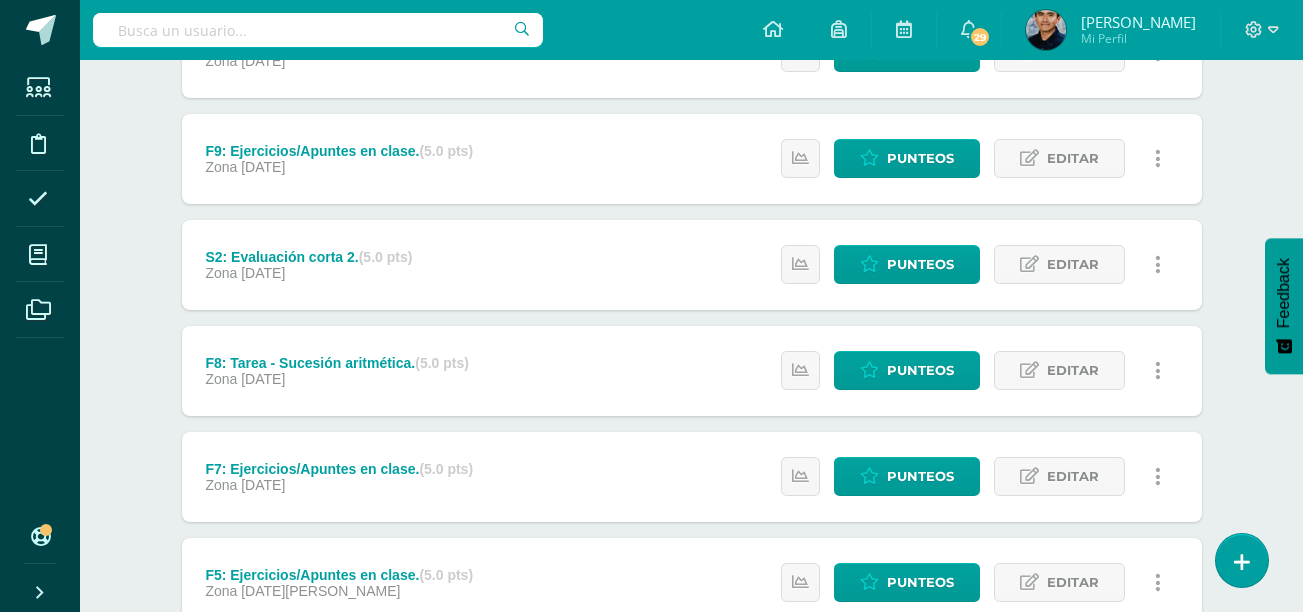 scroll, scrollTop: 642, scrollLeft: 0, axis: vertical 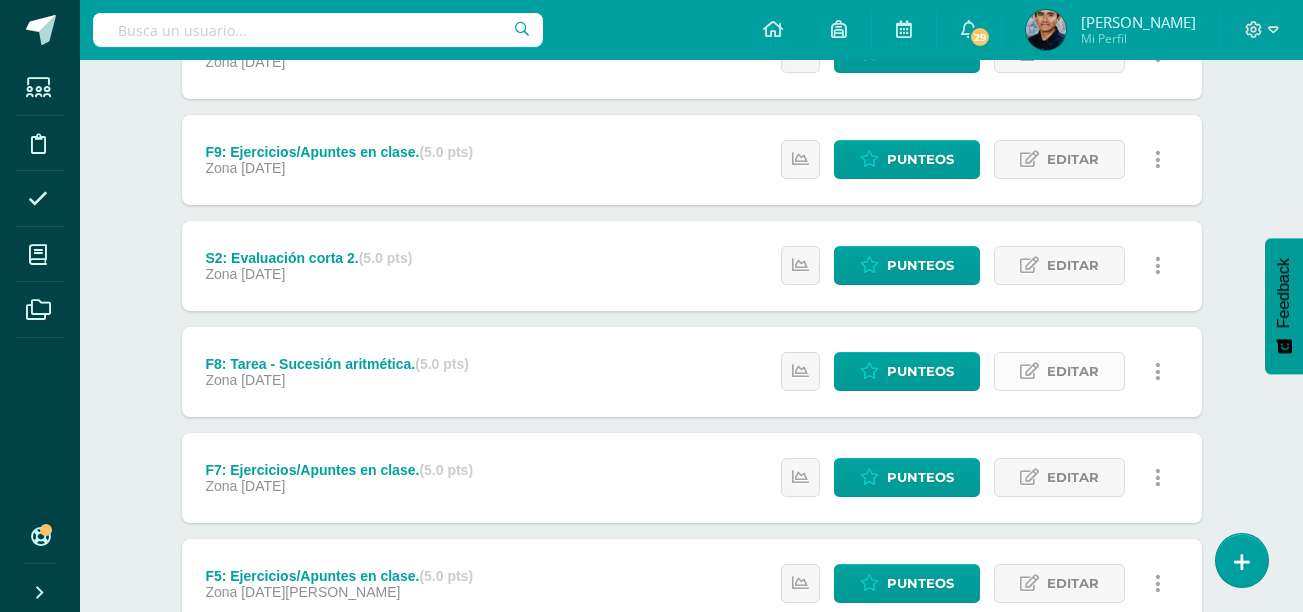 click on "Editar" at bounding box center [1059, 371] 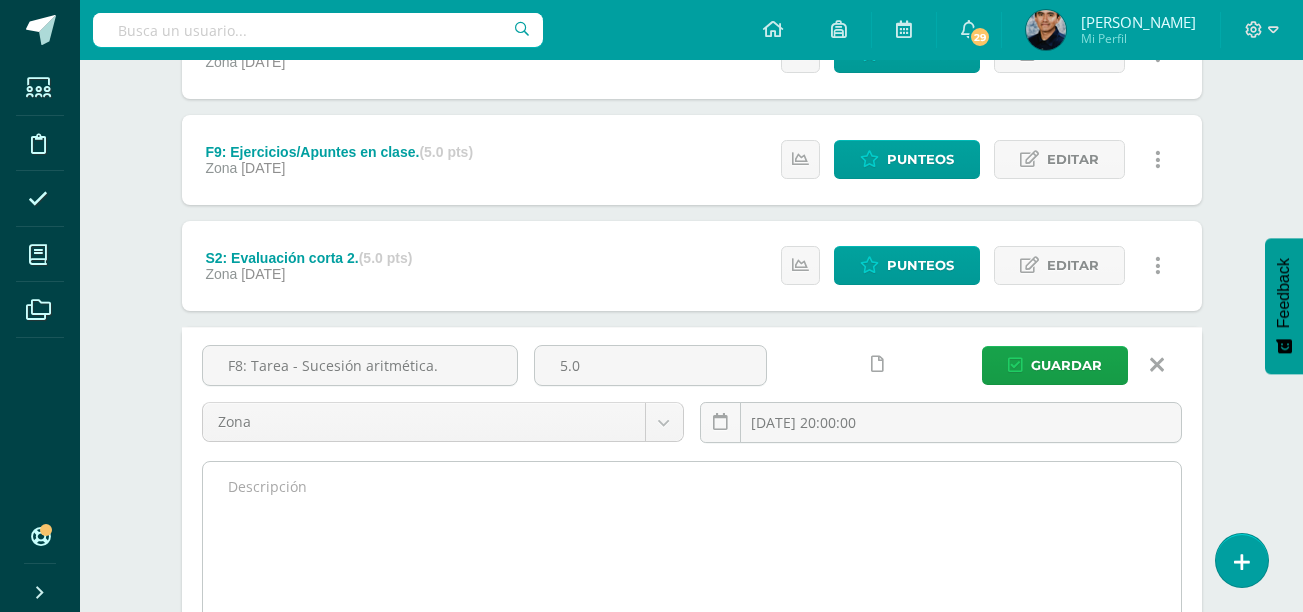 click at bounding box center [692, 572] 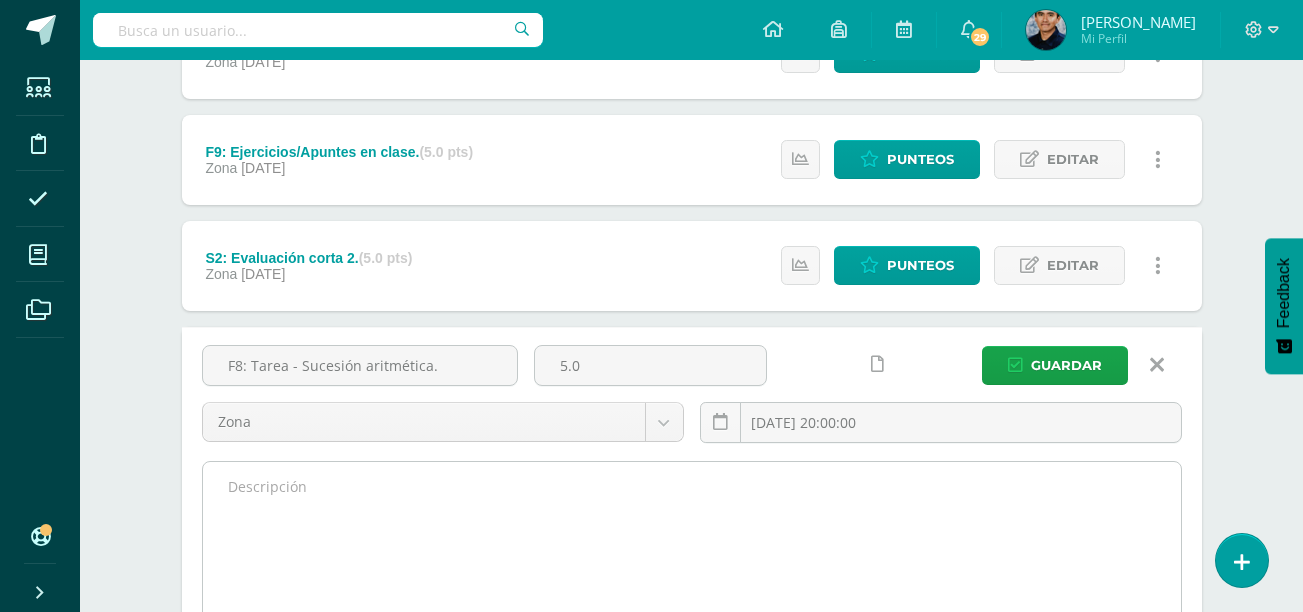 click at bounding box center [692, 572] 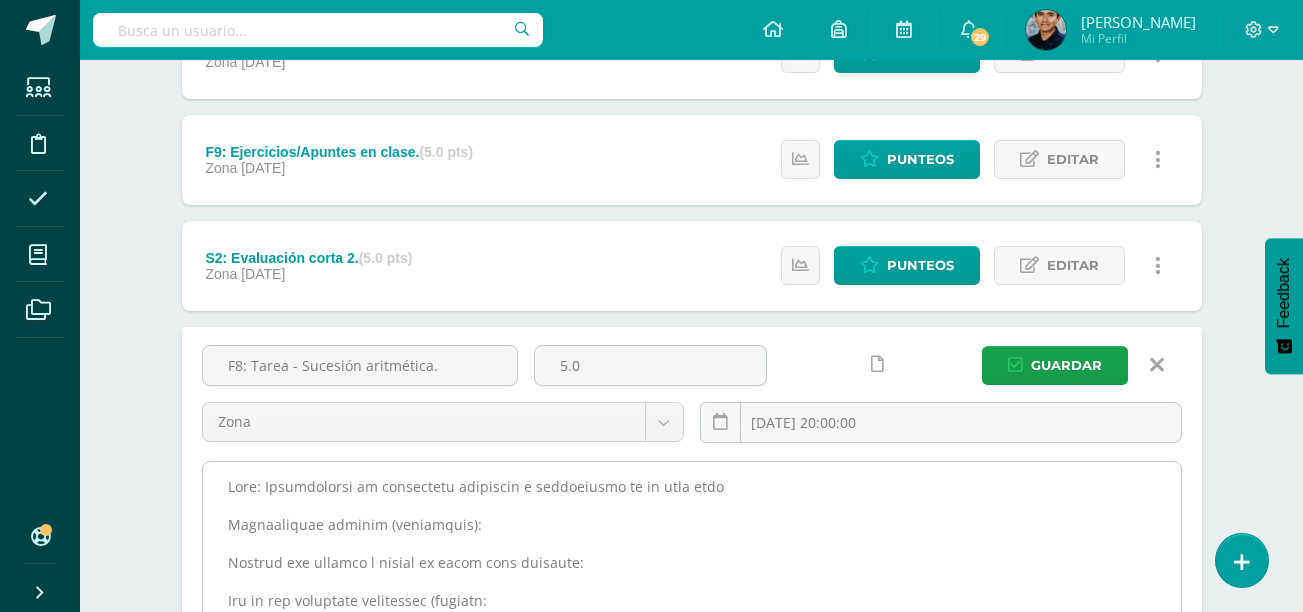 scroll, scrollTop: 1562, scrollLeft: 0, axis: vertical 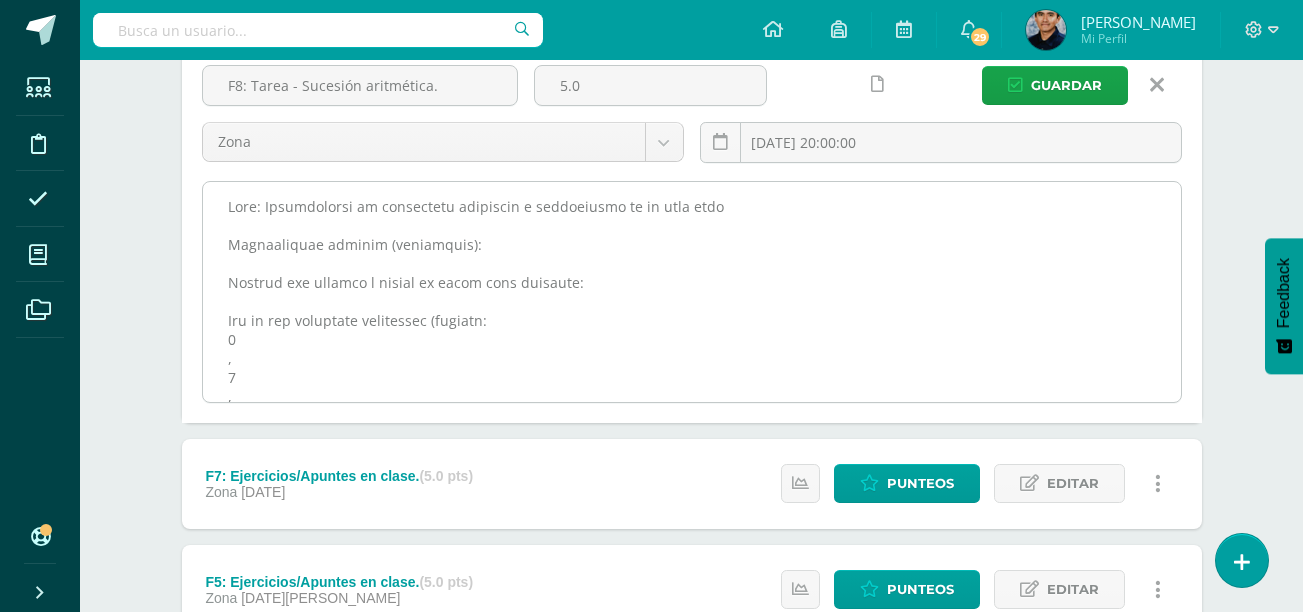 click at bounding box center (692, 292) 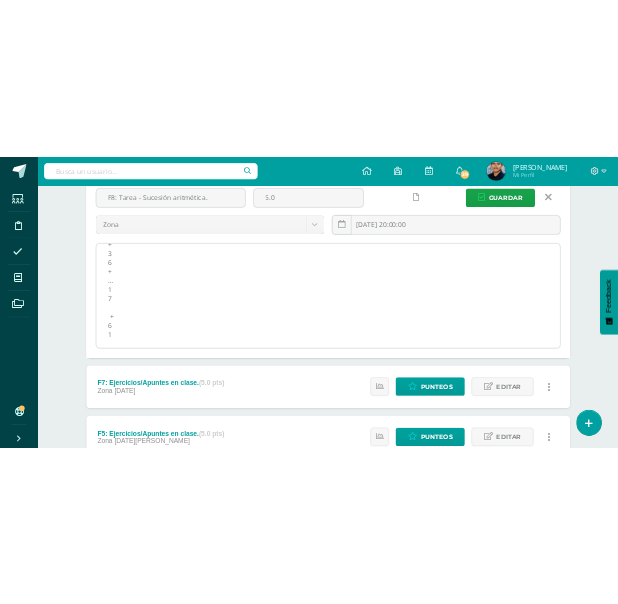 scroll, scrollTop: 0, scrollLeft: 0, axis: both 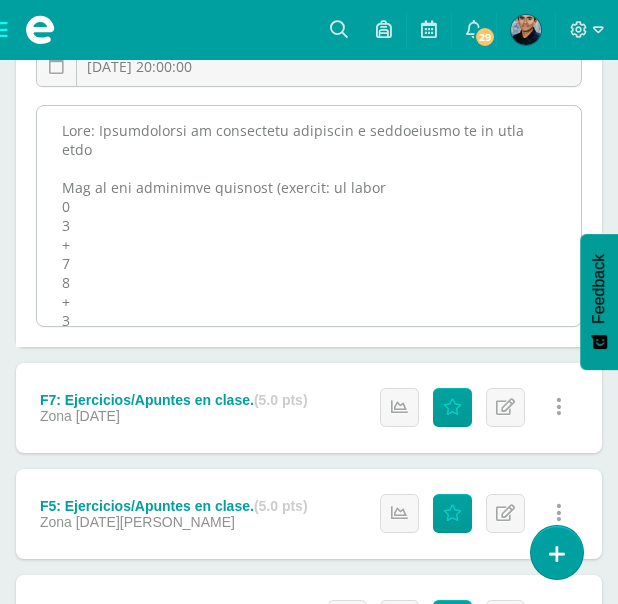 click at bounding box center (309, 216) 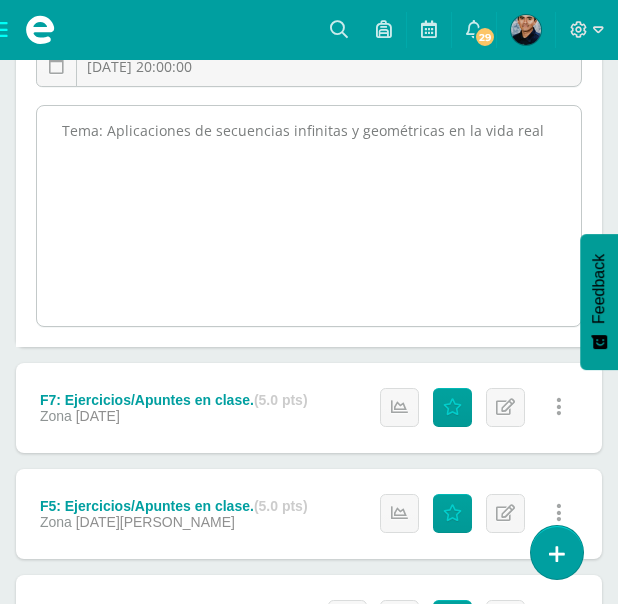 scroll, scrollTop: 0, scrollLeft: 0, axis: both 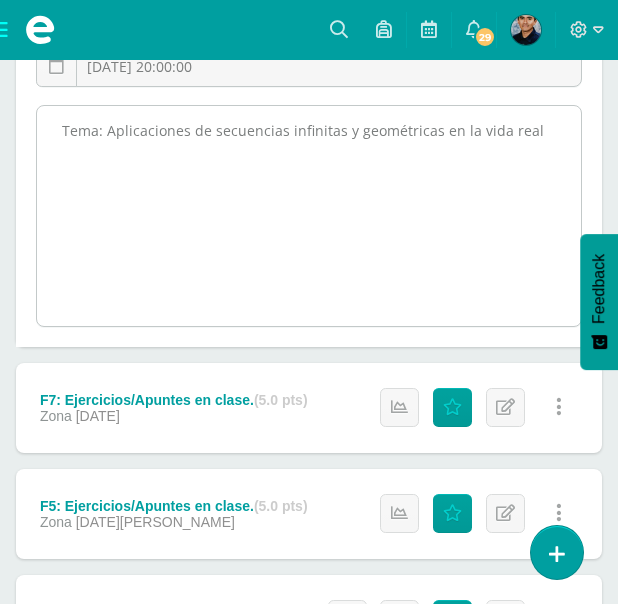 click on "Tema: Aplicaciones de secuencias infinitas y geométricas en la vida real" at bounding box center (309, 216) 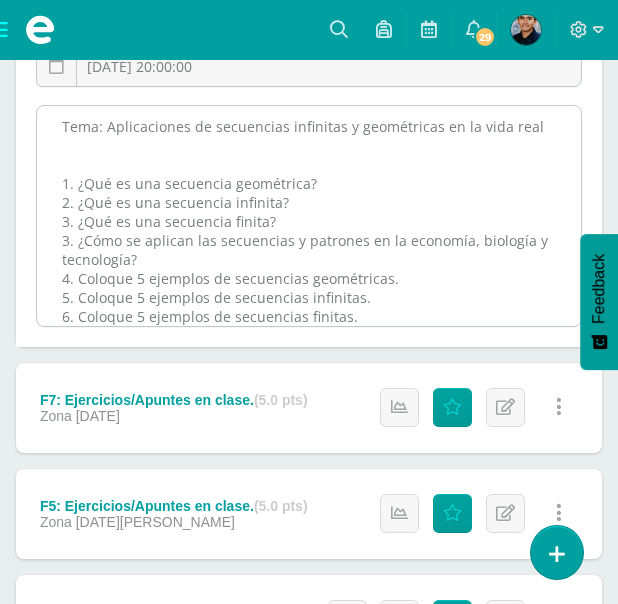 scroll, scrollTop: 23, scrollLeft: 0, axis: vertical 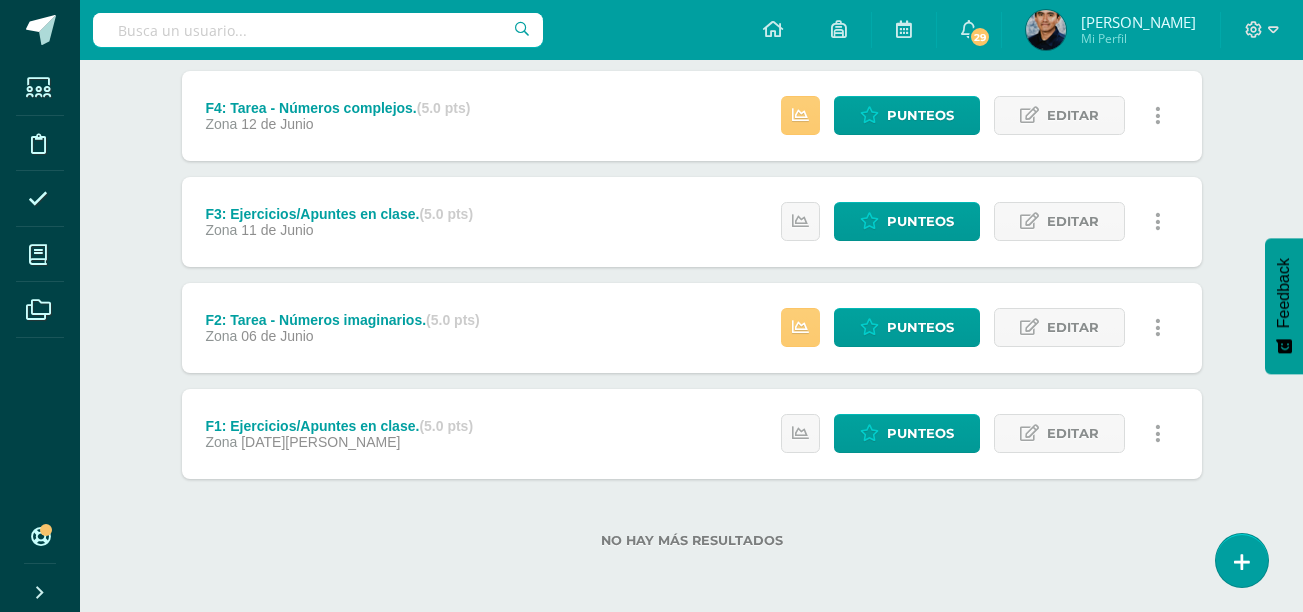 type on "Realizará un póster, presentación o video donde se desarrollen los siguientes puntos.
Tema: Aplicaciones de secuencias infinitas y geométricas en la vida real
1. ¿Qué es una secuencia geométrica?
2. ¿Qué es una secuencia infinita?
3. ¿Qué es una secuencia finita?
3. ¿Cómo se aplican las secuencias y patrones en la economía, biología y tecnología?
4. Coloque 5 ejemplos de secuencias geométricas.
5. Coloque 5 ejemplos de secuencias infinitas.
6. Coloque 5 ejemplos de secuencias finitas.
7. Responda: ¿Por qué las sucesiones son útiles?" 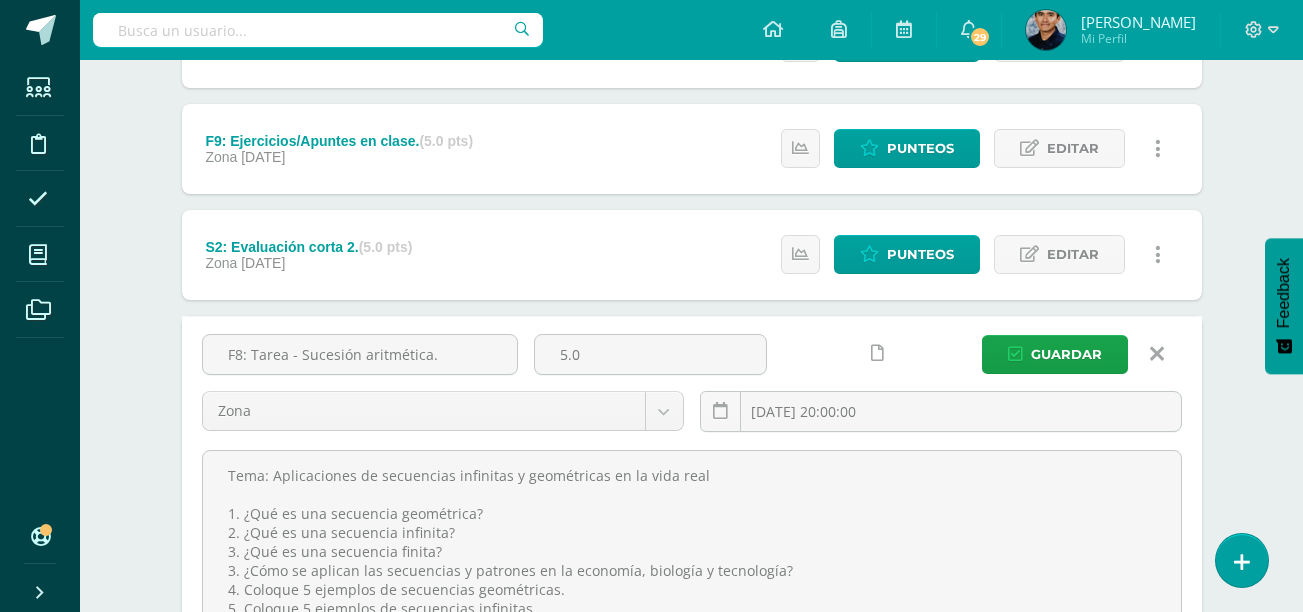 scroll, scrollTop: 649, scrollLeft: 0, axis: vertical 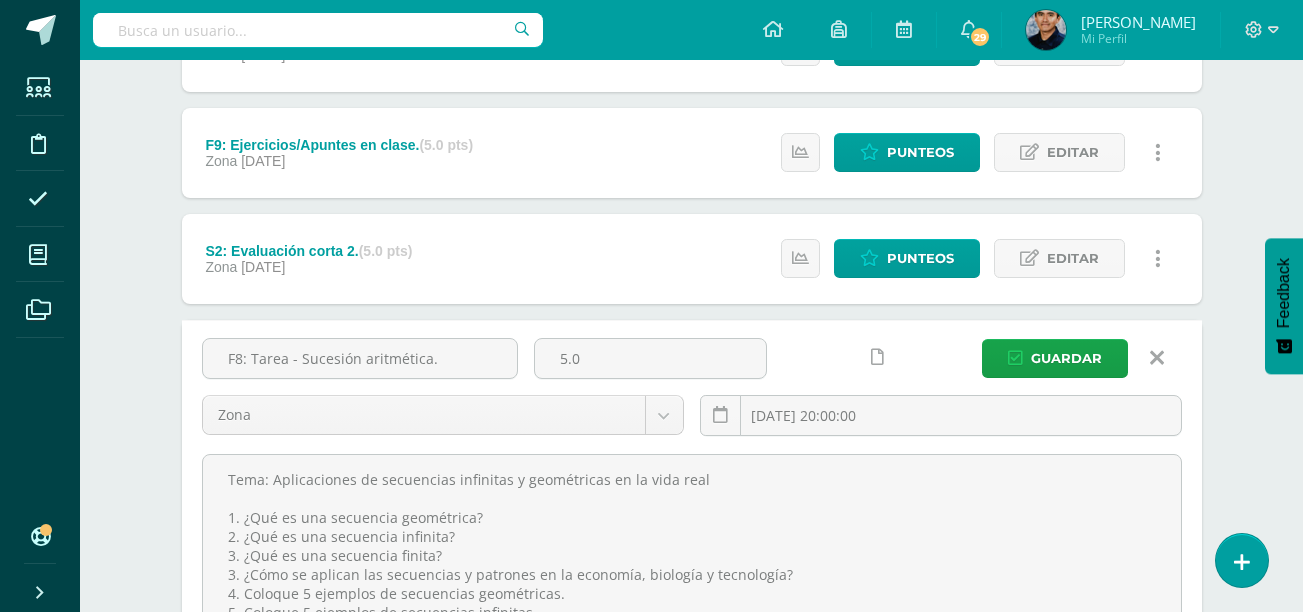 click at bounding box center [877, 357] 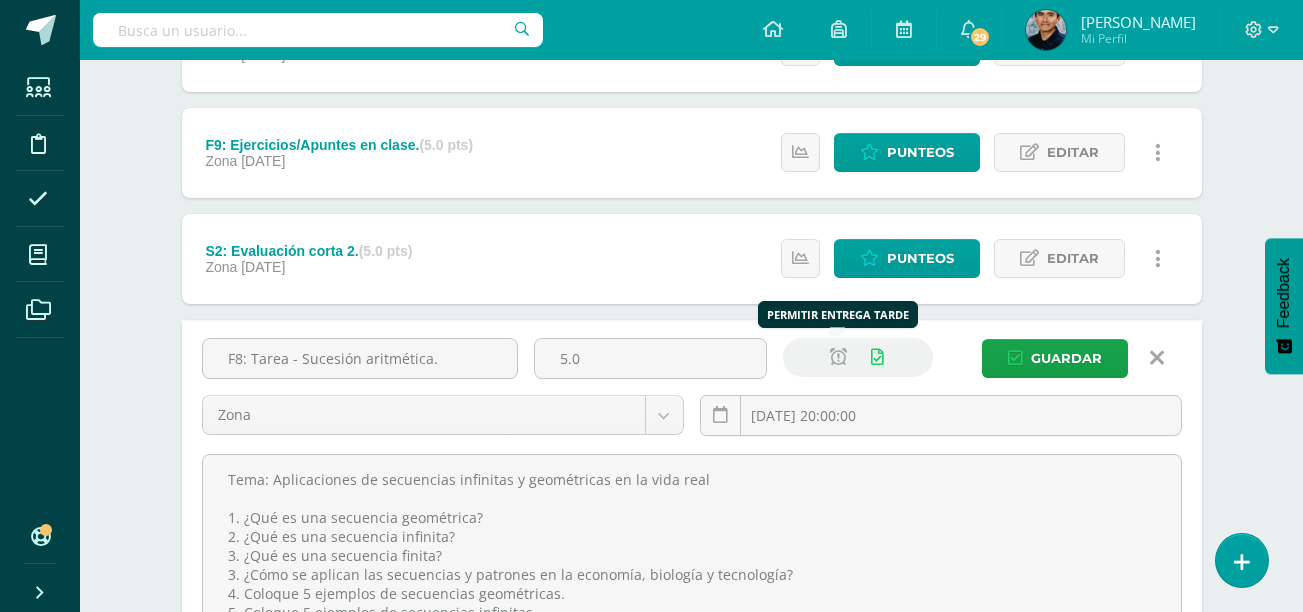 click at bounding box center (838, 357) 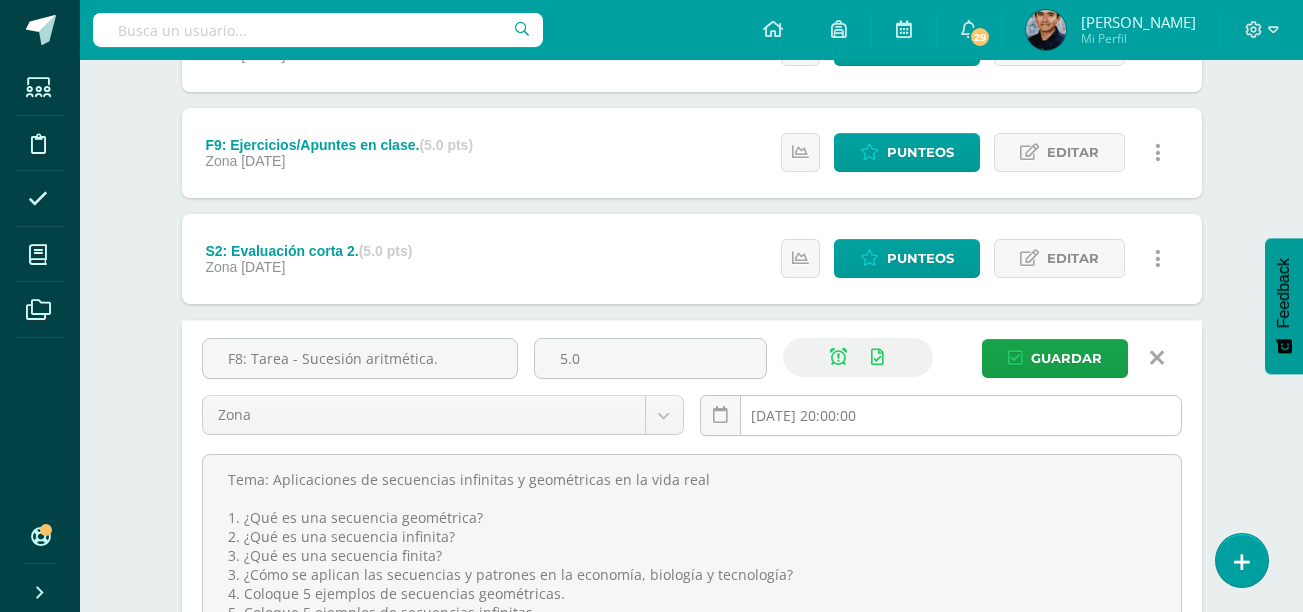click on "2025-07-10 20:00:00" at bounding box center [941, 415] 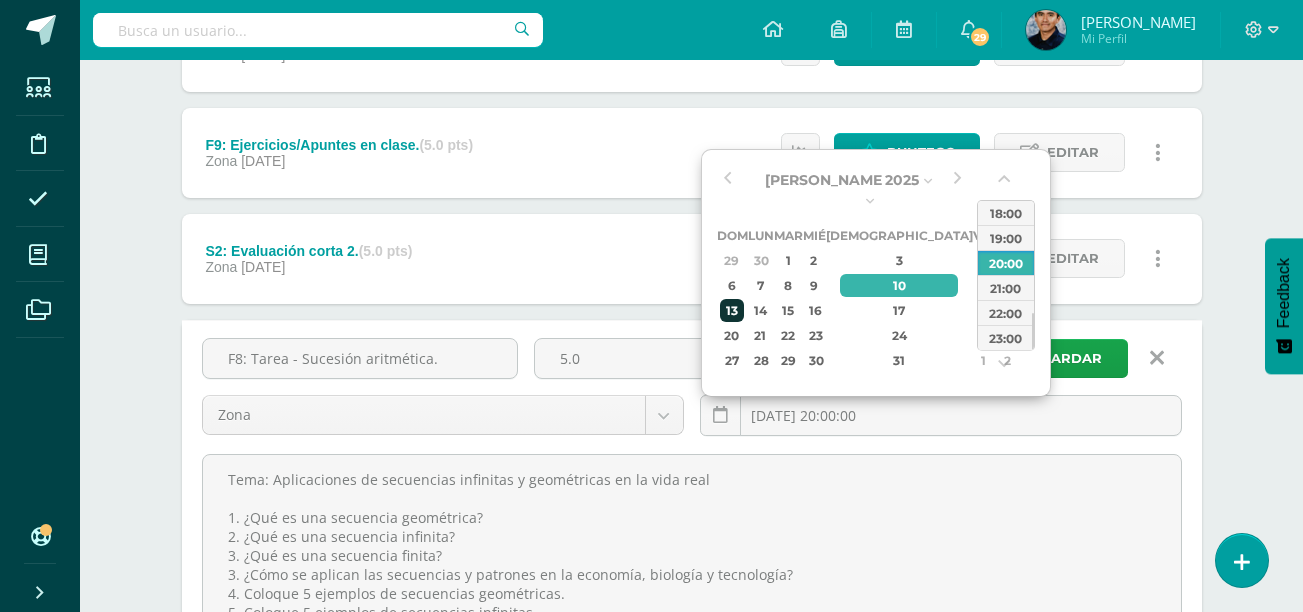 click on "13" at bounding box center [732, 310] 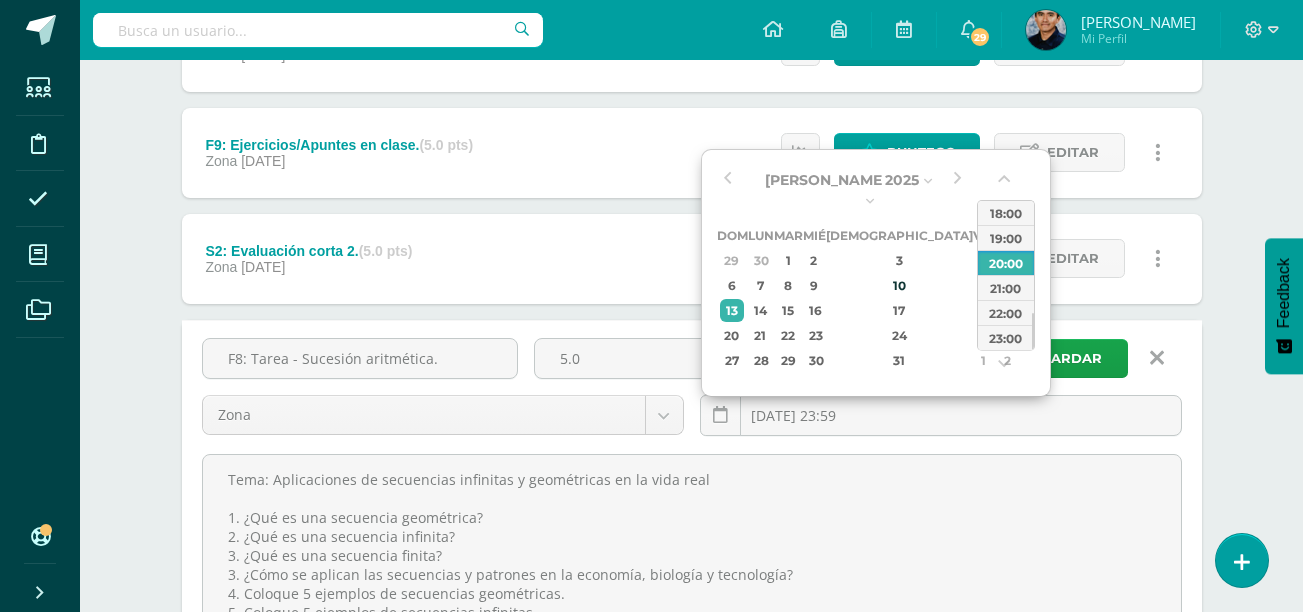 type on "2025-07-13 23:59" 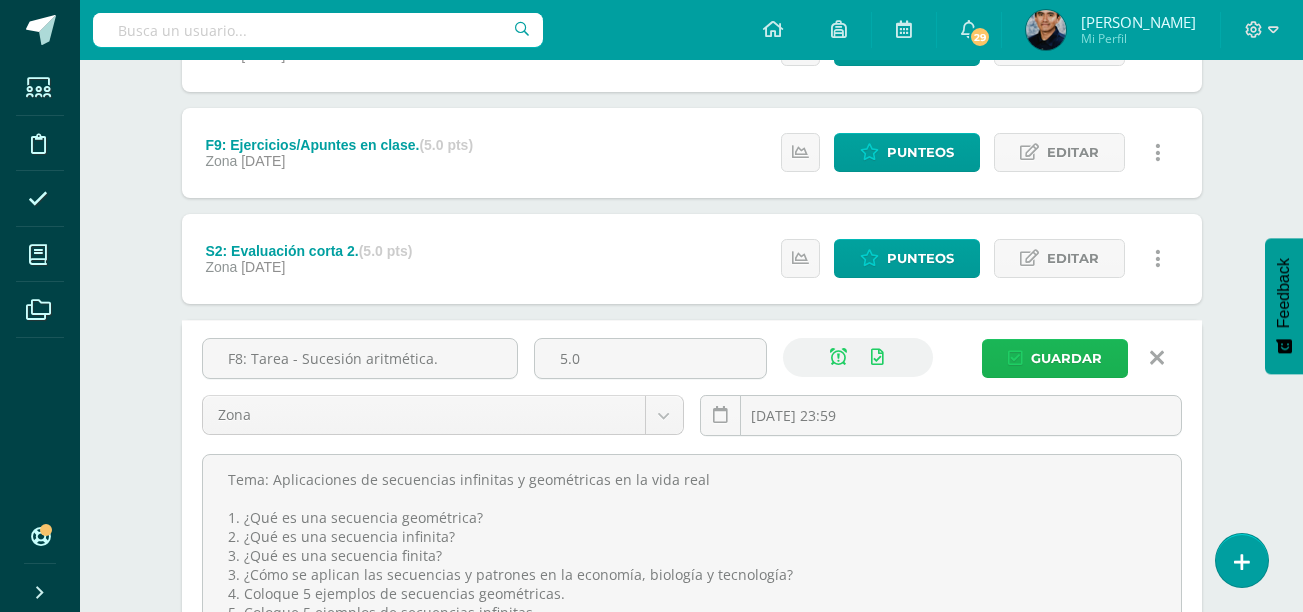 click on "Guardar" at bounding box center [1055, 358] 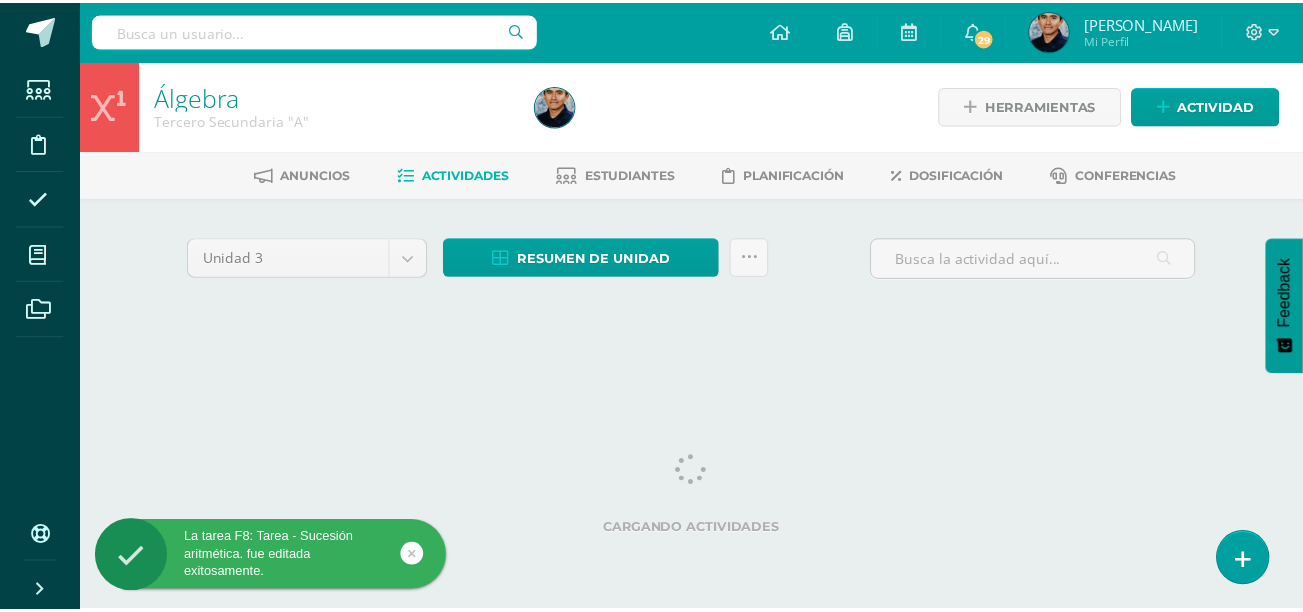 scroll, scrollTop: 0, scrollLeft: 0, axis: both 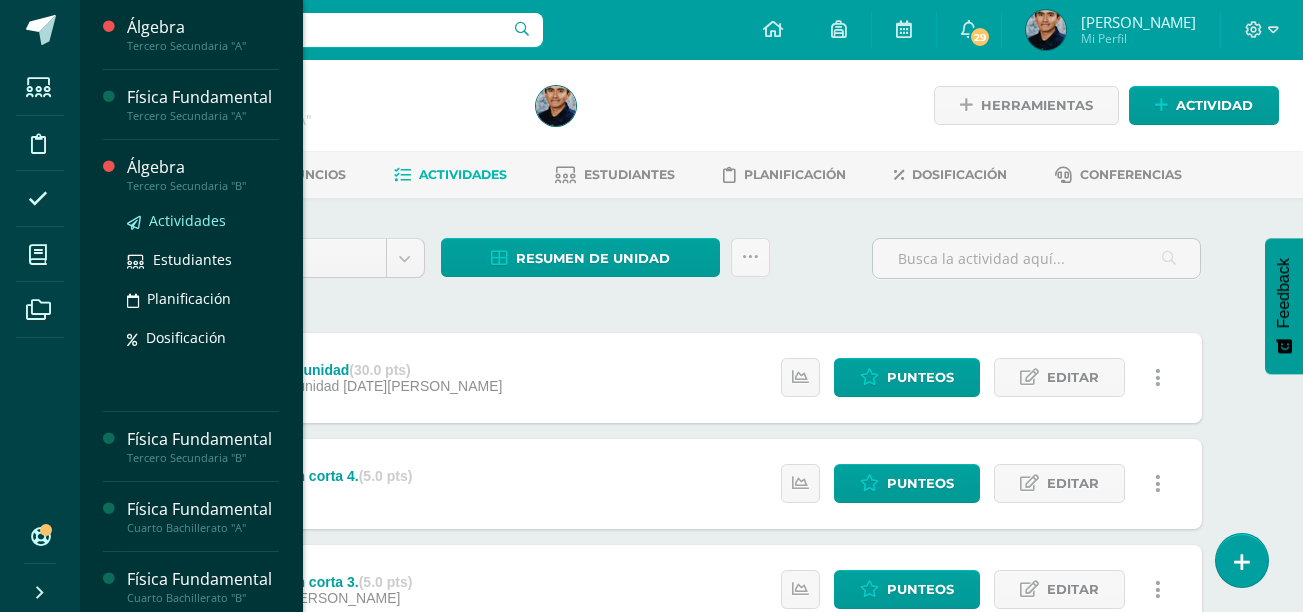 click on "Actividades" at bounding box center (187, 220) 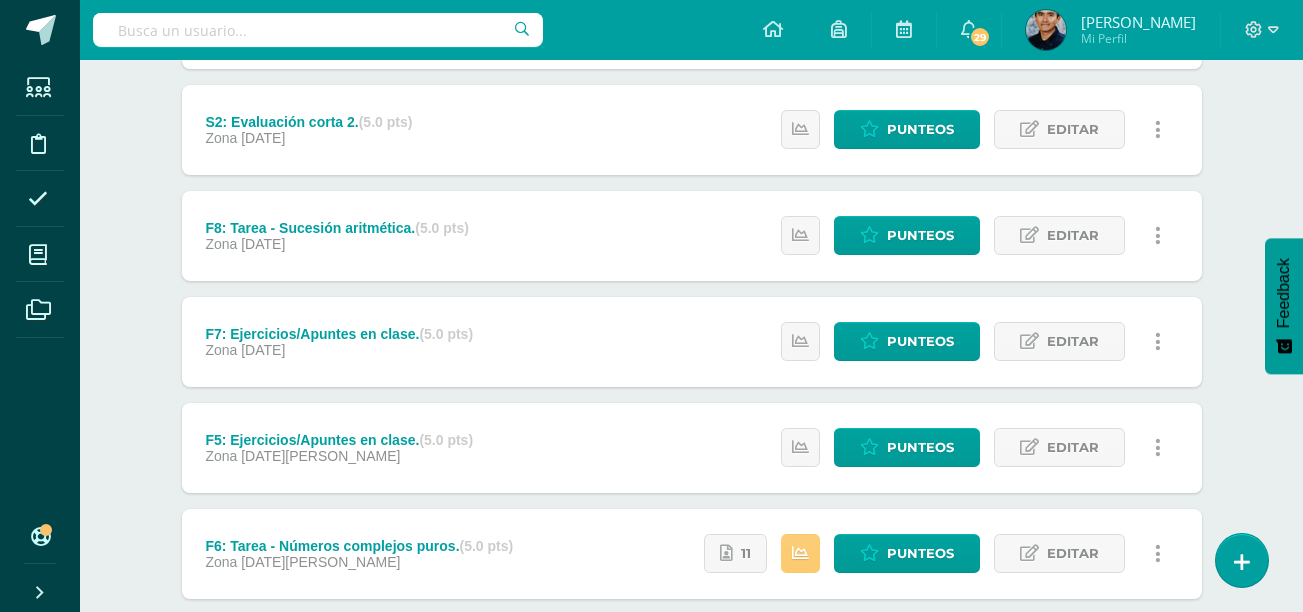 scroll, scrollTop: 793, scrollLeft: 0, axis: vertical 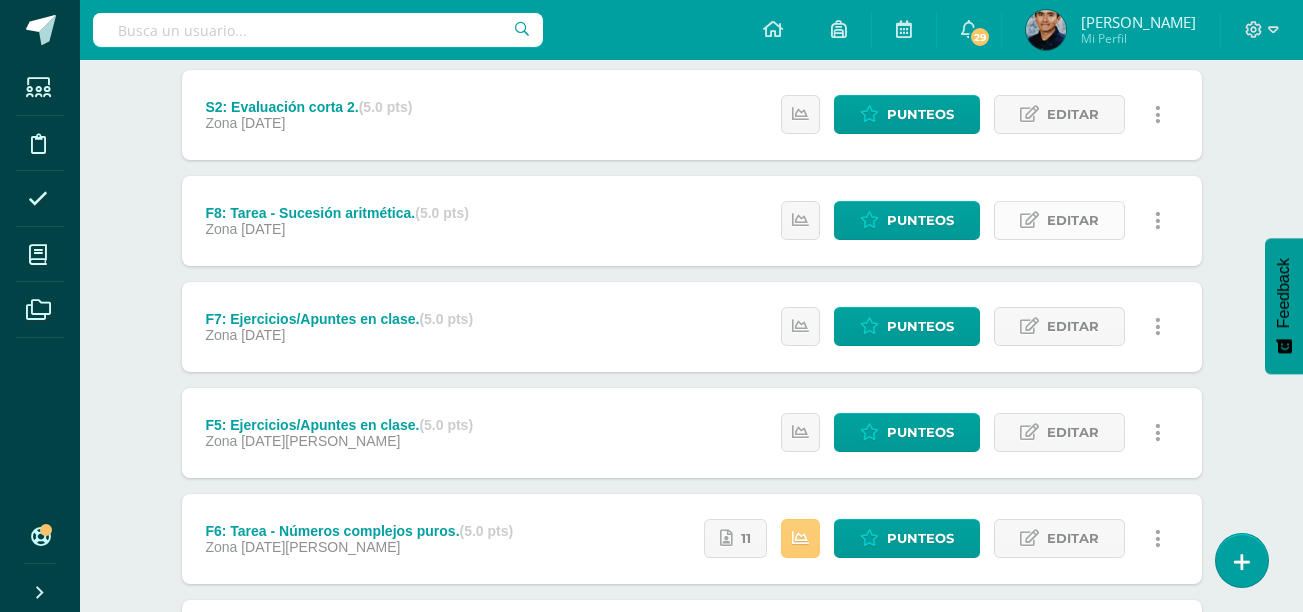 click at bounding box center [1029, 220] 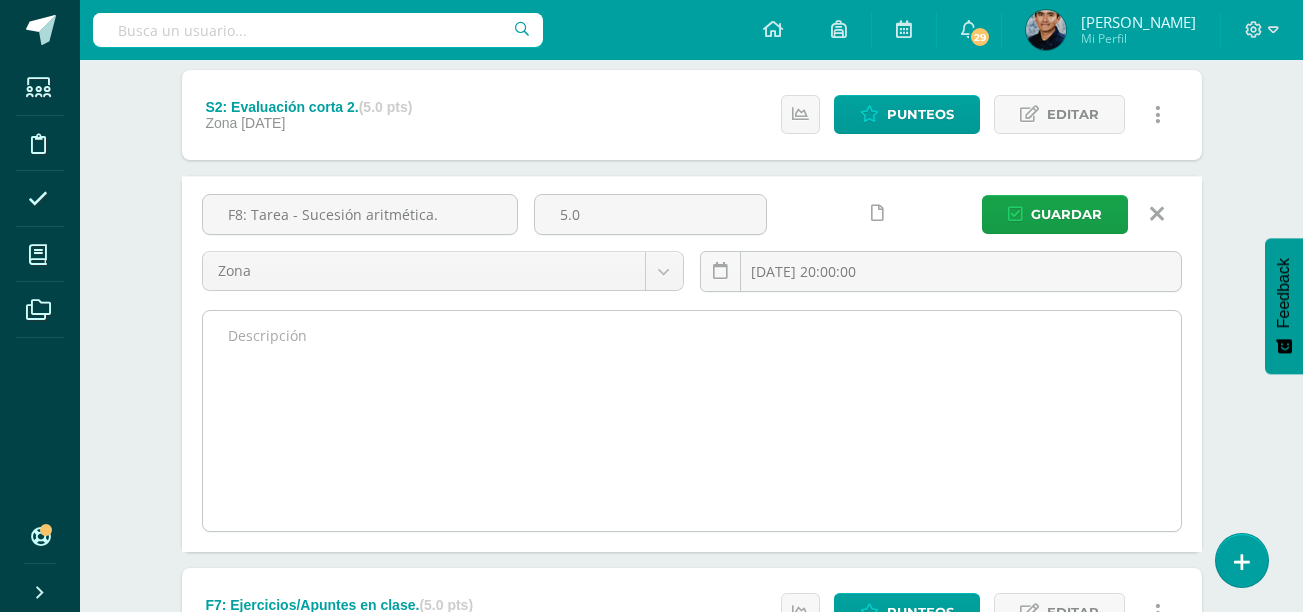 click at bounding box center (692, 421) 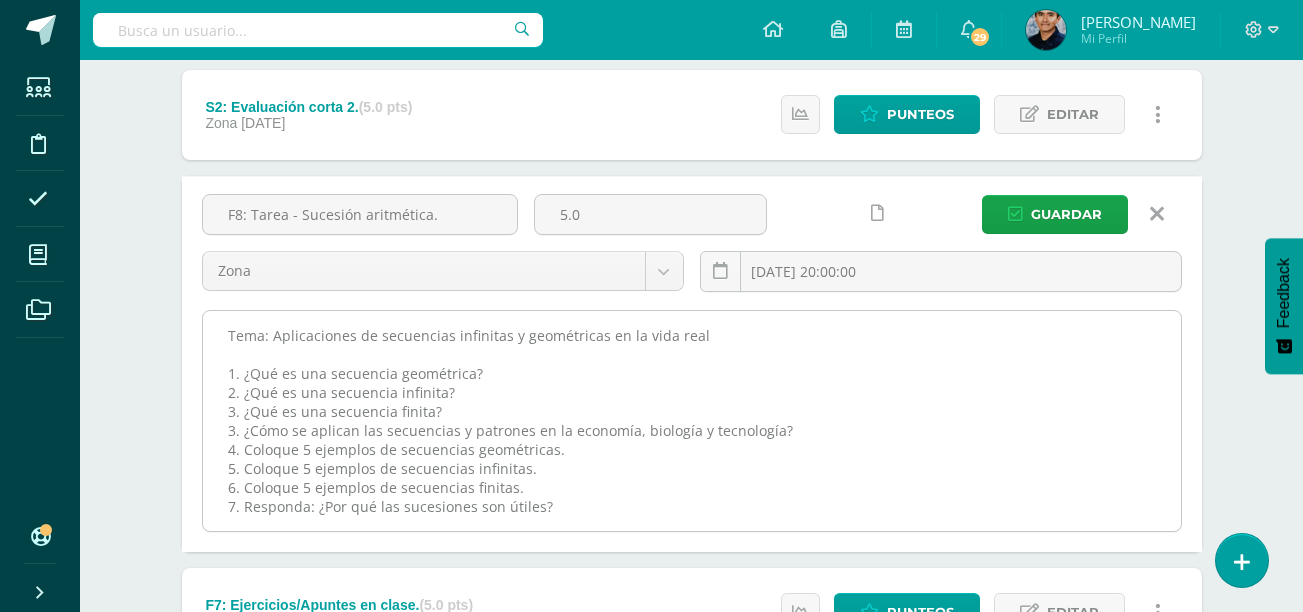 scroll, scrollTop: 0, scrollLeft: 0, axis: both 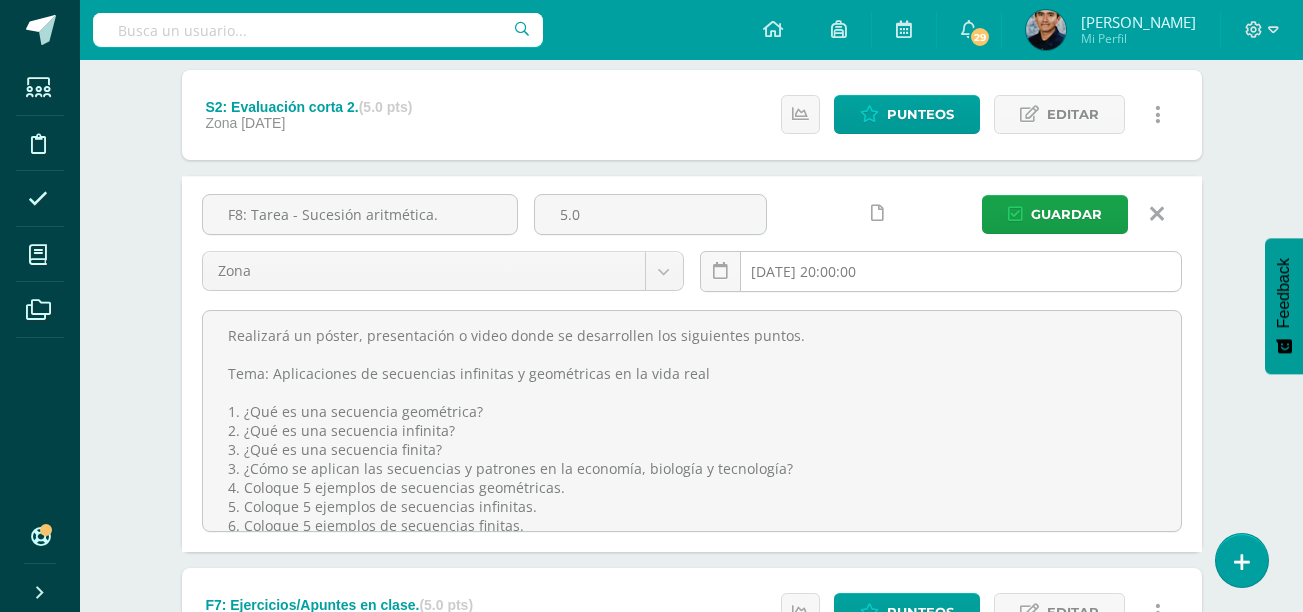 type on "Realizará un póster, presentación o video donde se desarrollen los siguientes puntos.
Tema: Aplicaciones de secuencias infinitas y geométricas en la vida real
1. ¿Qué es una secuencia geométrica?
2. ¿Qué es una secuencia infinita?
3. ¿Qué es una secuencia finita?
3. ¿Cómo se aplican las secuencias y patrones en la economía, biología y tecnología?
4. Coloque 5 ejemplos de secuencias geométricas.
5. Coloque 5 ejemplos de secuencias infinitas.
6. Coloque 5 ejemplos de secuencias finitas.
7. Responda: ¿Por qué las sucesiones son útiles?" 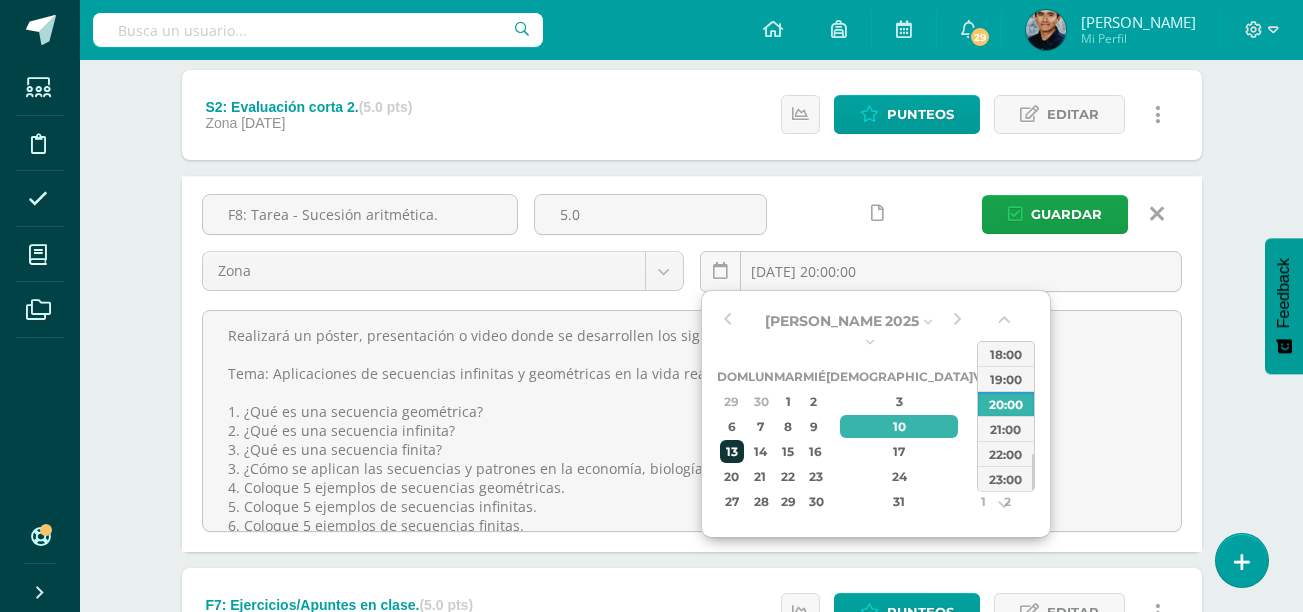 click on "13" at bounding box center [732, 451] 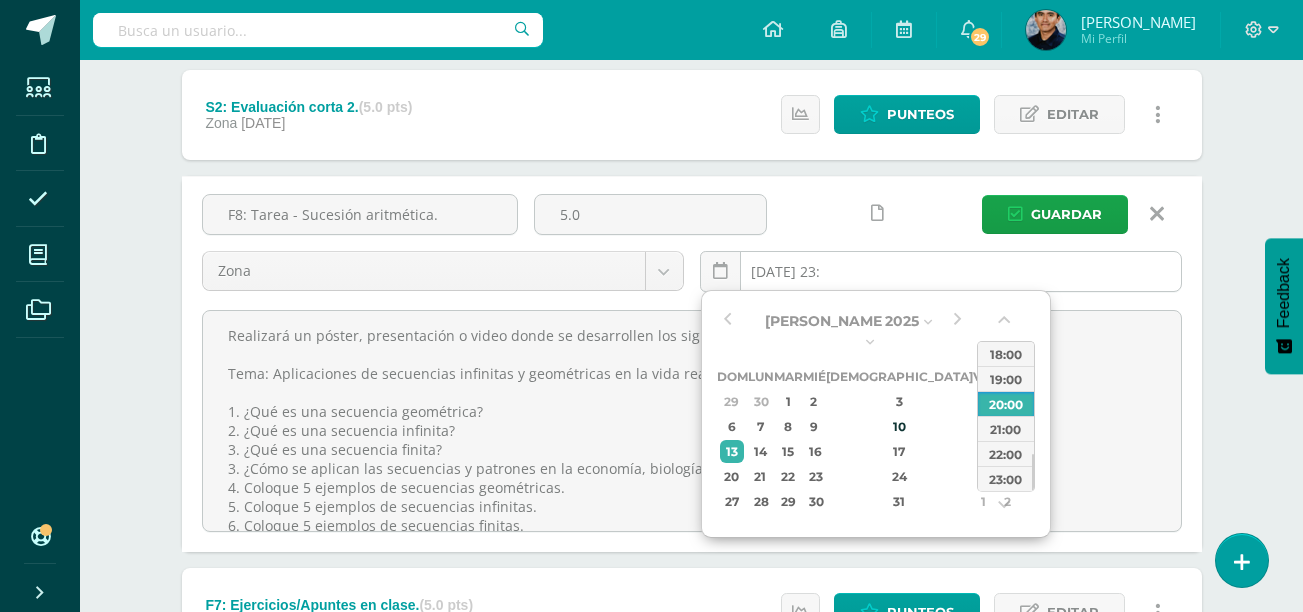 type on "2025-07-13 23:59" 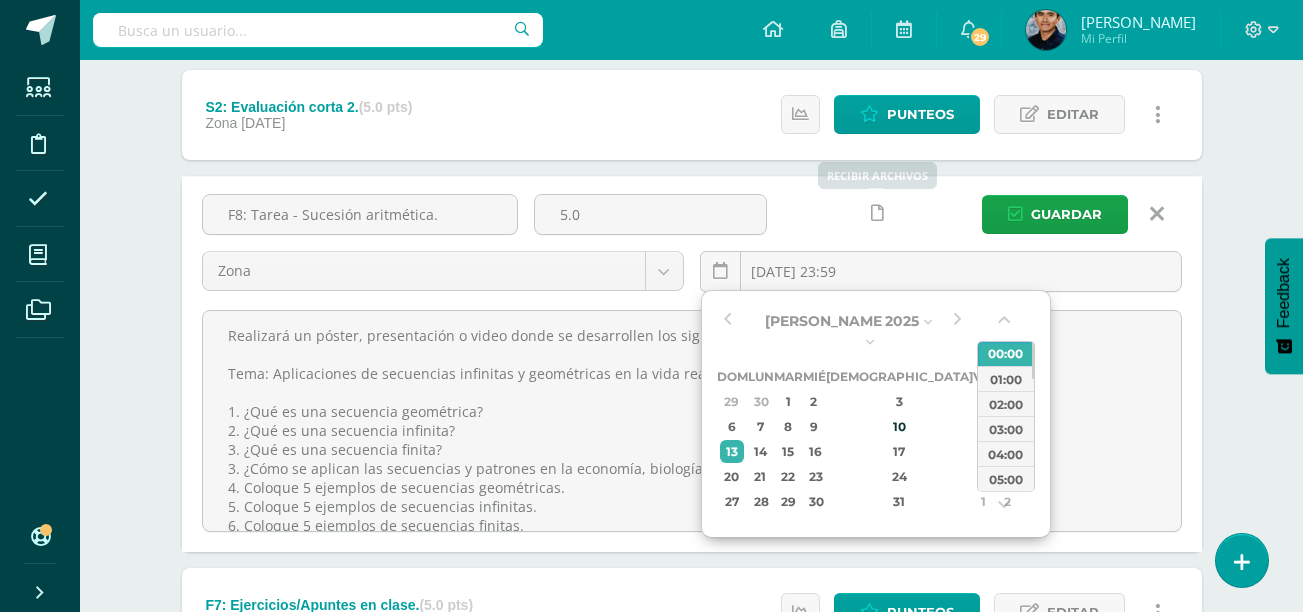 click on "Estudiantes Disciplina Asistencia Mis cursos Archivos Soporte
Centro de ayuda
Últimas actualizaciones
10+ Cerrar panel
Álgebra
Tercero
Secundaria
"A"
Actividades Estudiantes Planificación Dosificación
Física Fundamental
Tercero
Secundaria
"A"
Actividades Estudiantes Planificación Dosificación
Álgebra
Tercero
Secundaria
"B"
Actividades Estudiantes Planificación Dosificación
Física Fundamental
Actividades Estudiantes Planificación Dosificación 29 29 0" at bounding box center (651, 370) 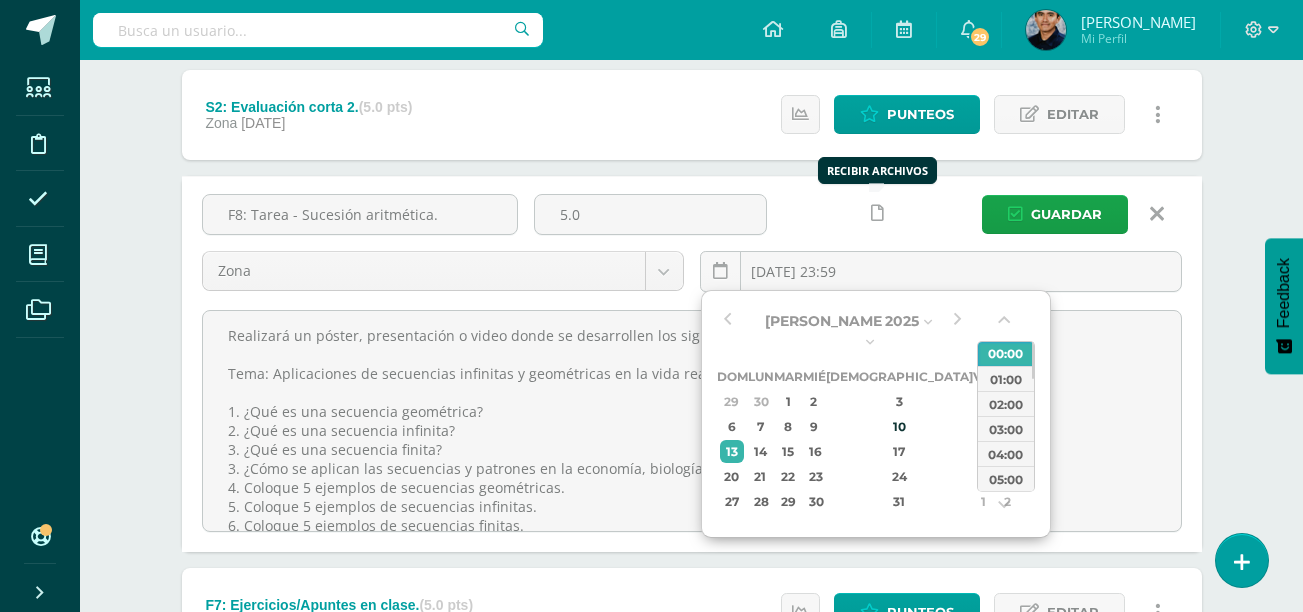 click at bounding box center [877, 213] 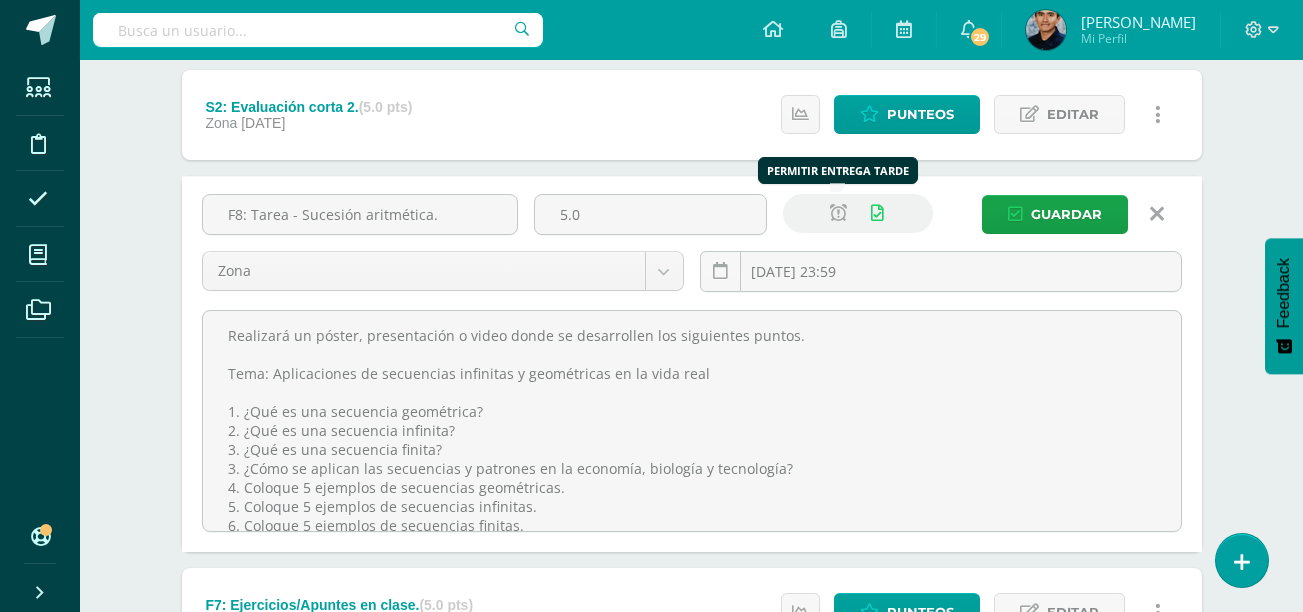 click at bounding box center (838, 213) 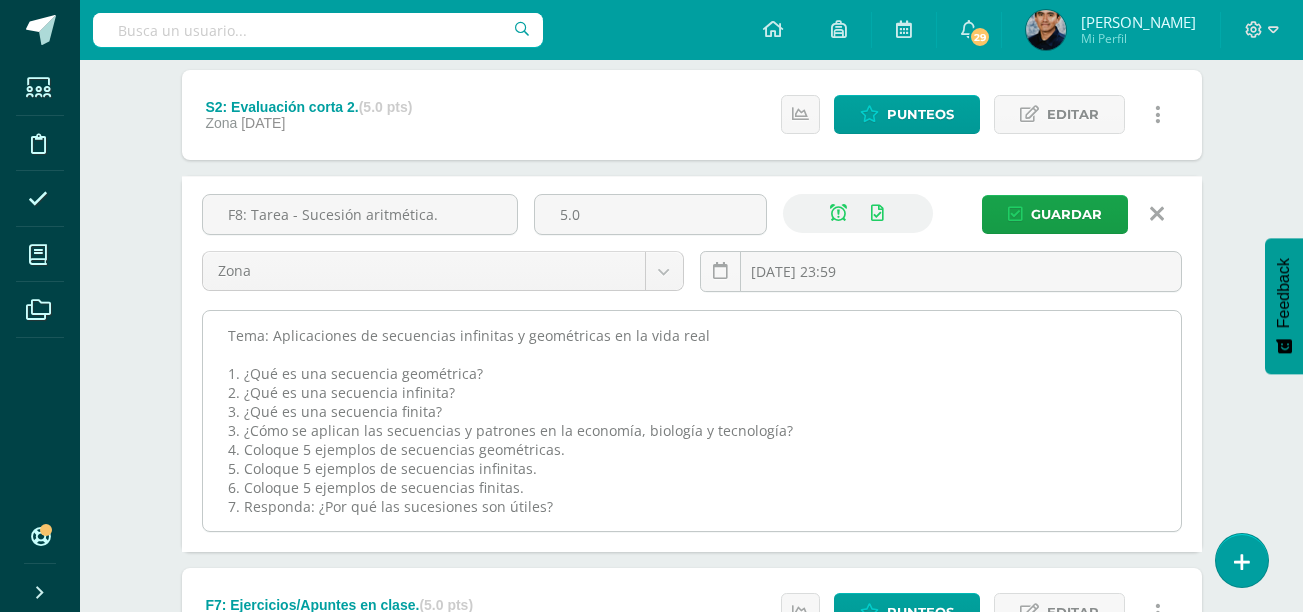 scroll, scrollTop: 0, scrollLeft: 0, axis: both 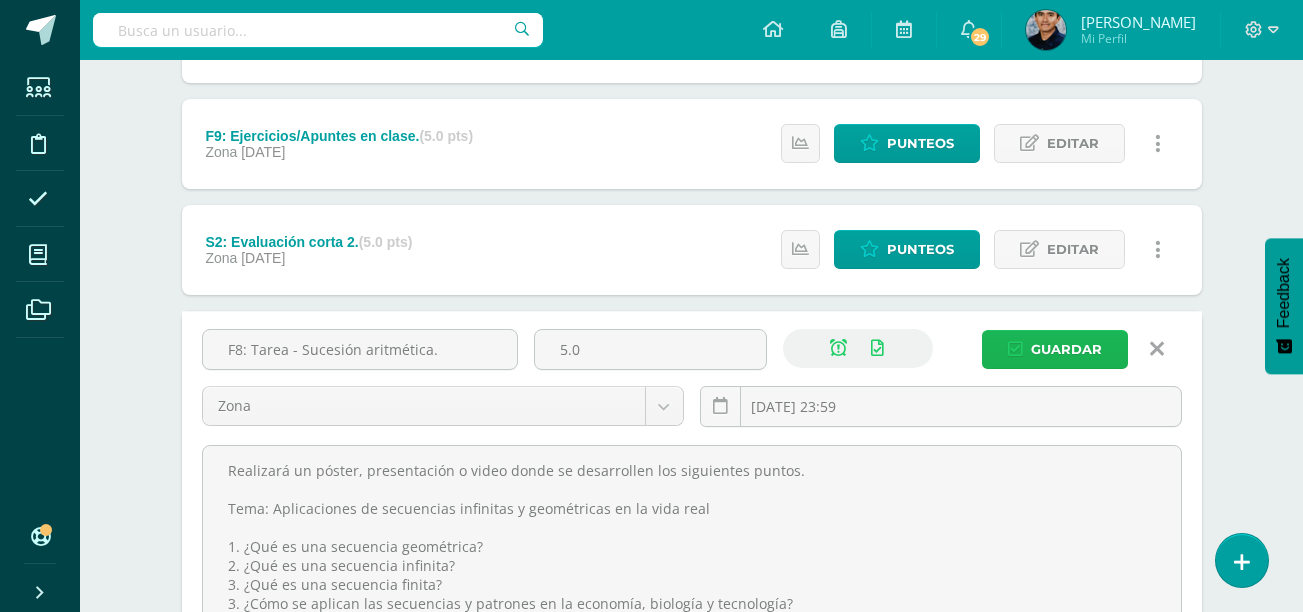 click on "Guardar" at bounding box center (1066, 349) 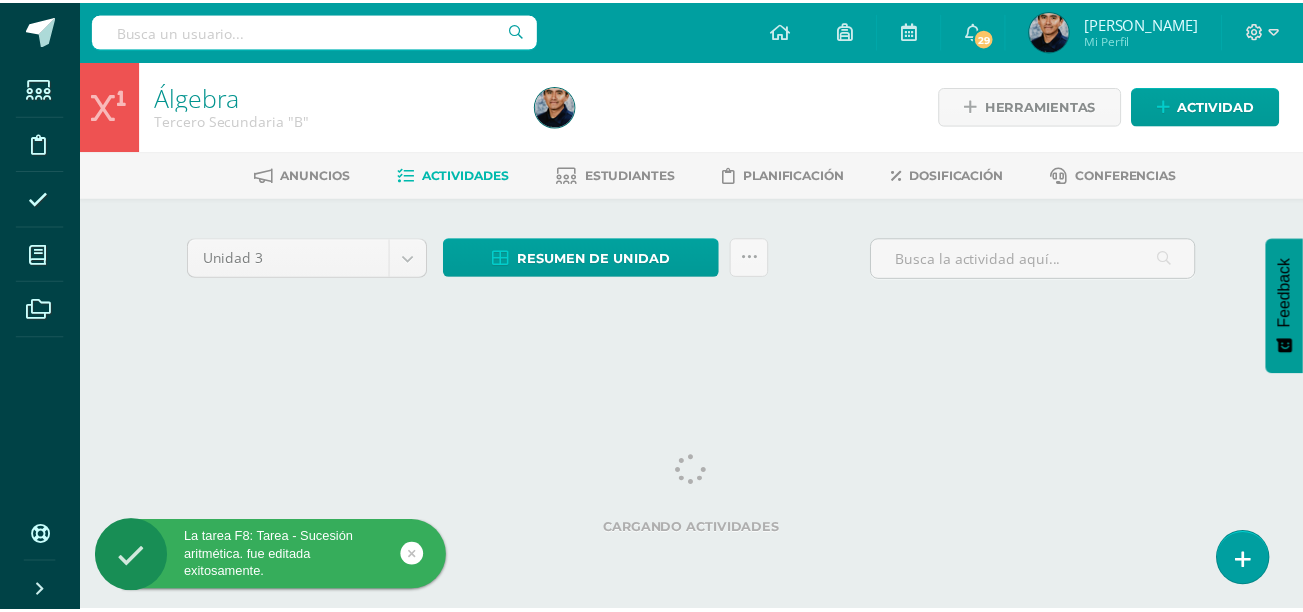 scroll, scrollTop: 0, scrollLeft: 0, axis: both 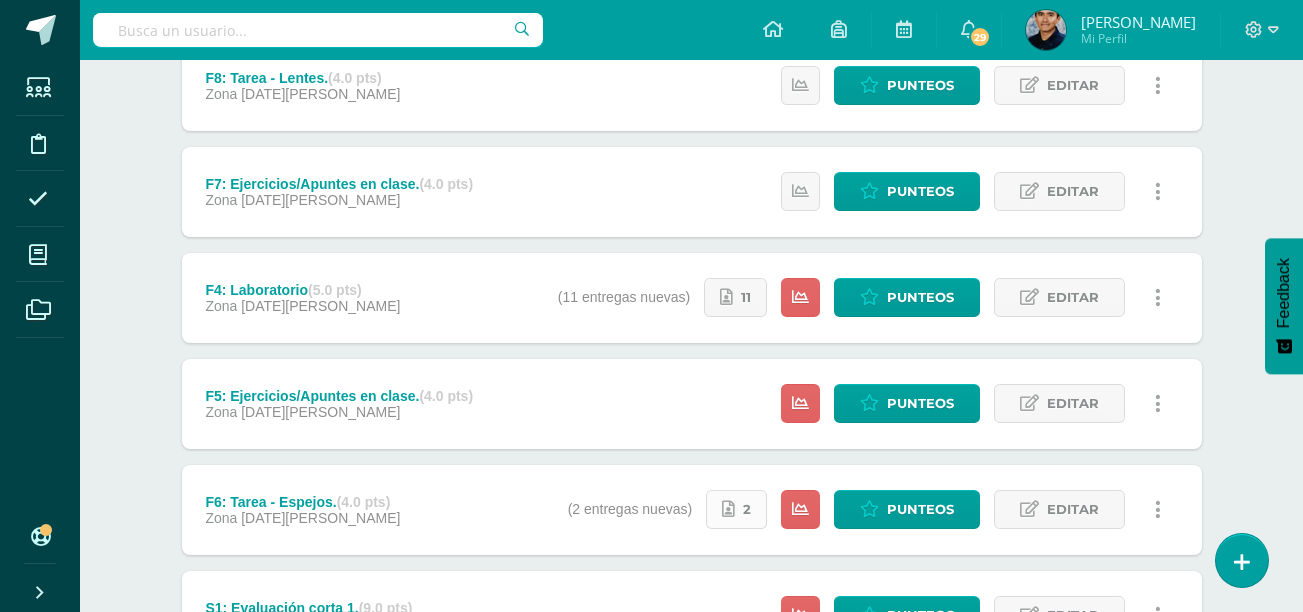 click on "2" at bounding box center (747, 509) 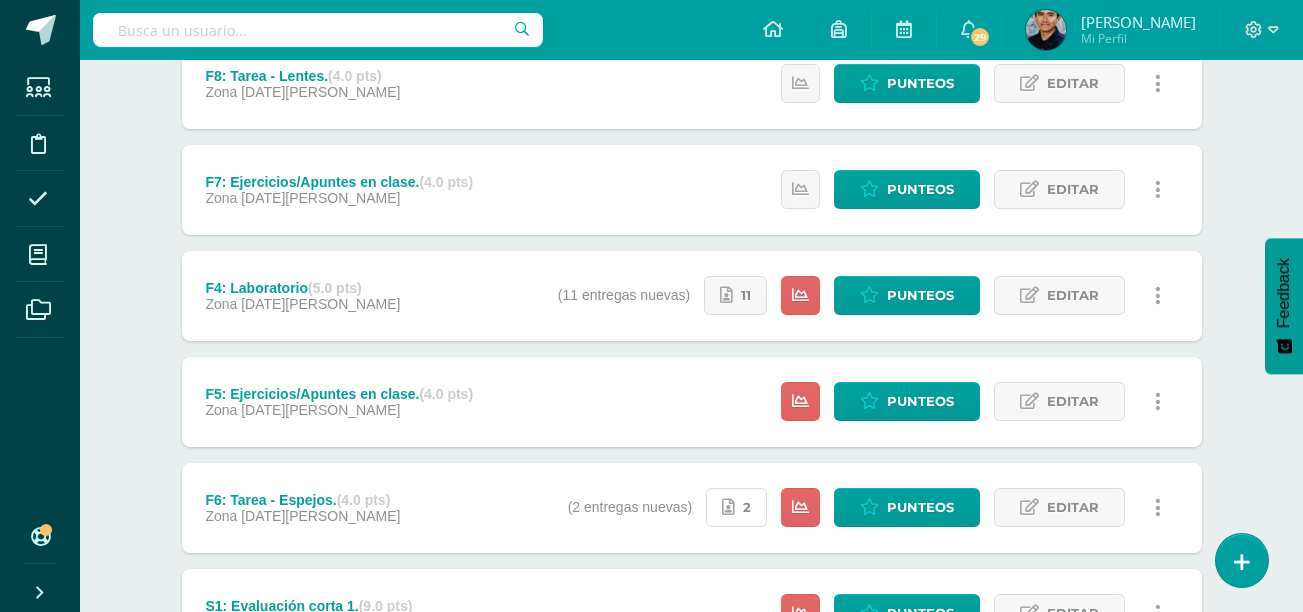 scroll, scrollTop: 716, scrollLeft: 0, axis: vertical 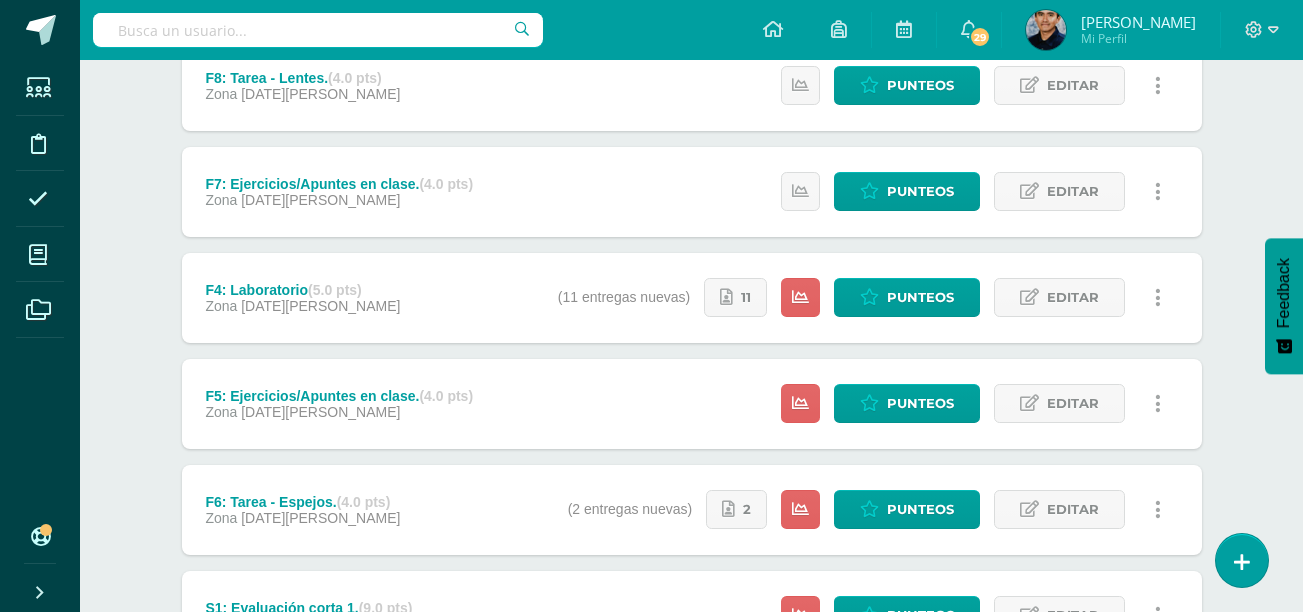 click on "F4: Laboratorio  (5.0 pts)
Zona
04 de Julio" at bounding box center [303, 298] 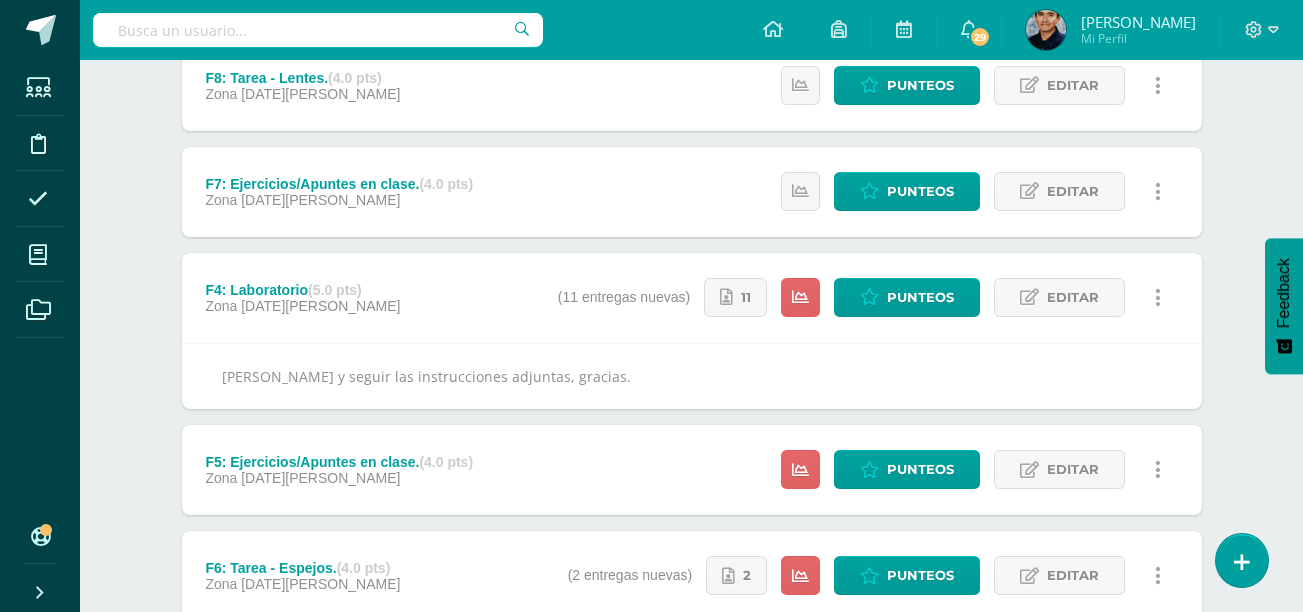 click on "F4: Laboratorio  (5.0 pts)
Zona
04 de Julio
Estatus de Actividad:
25
Estudiantes sin calificar
0
Estudiantes con cero
Media
--
Max
0
Min
0
(11 entregas nuevas)
11
Punteos
Editar" at bounding box center (692, 298) 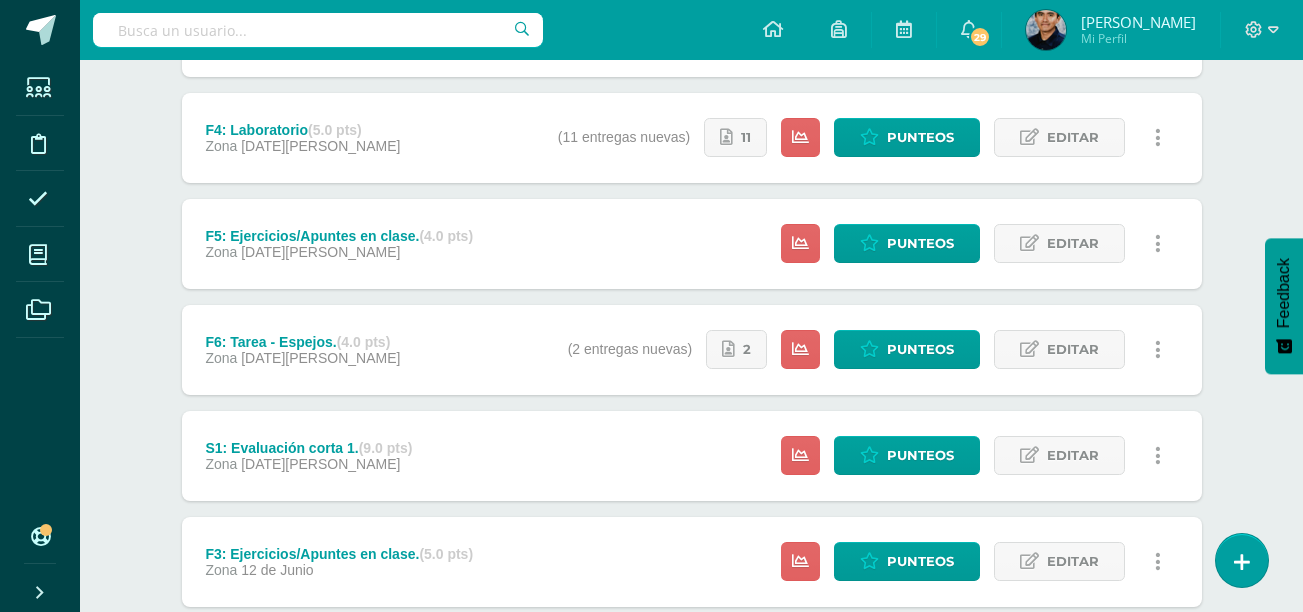 scroll, scrollTop: 874, scrollLeft: 0, axis: vertical 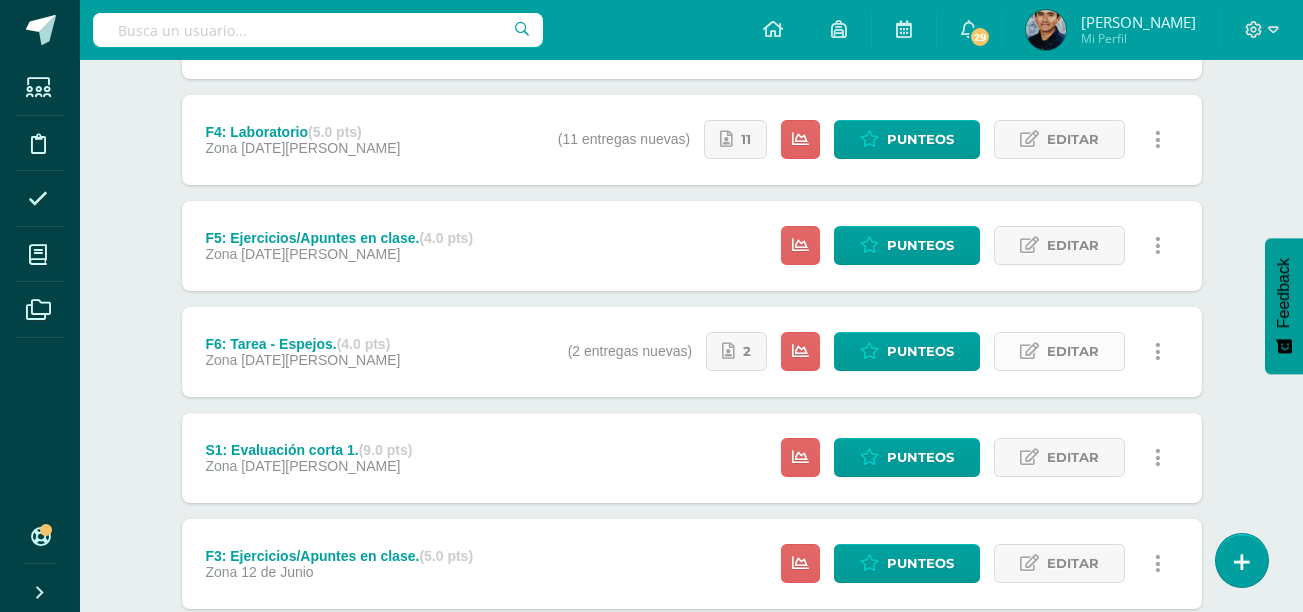 click on "Editar" at bounding box center (1073, 351) 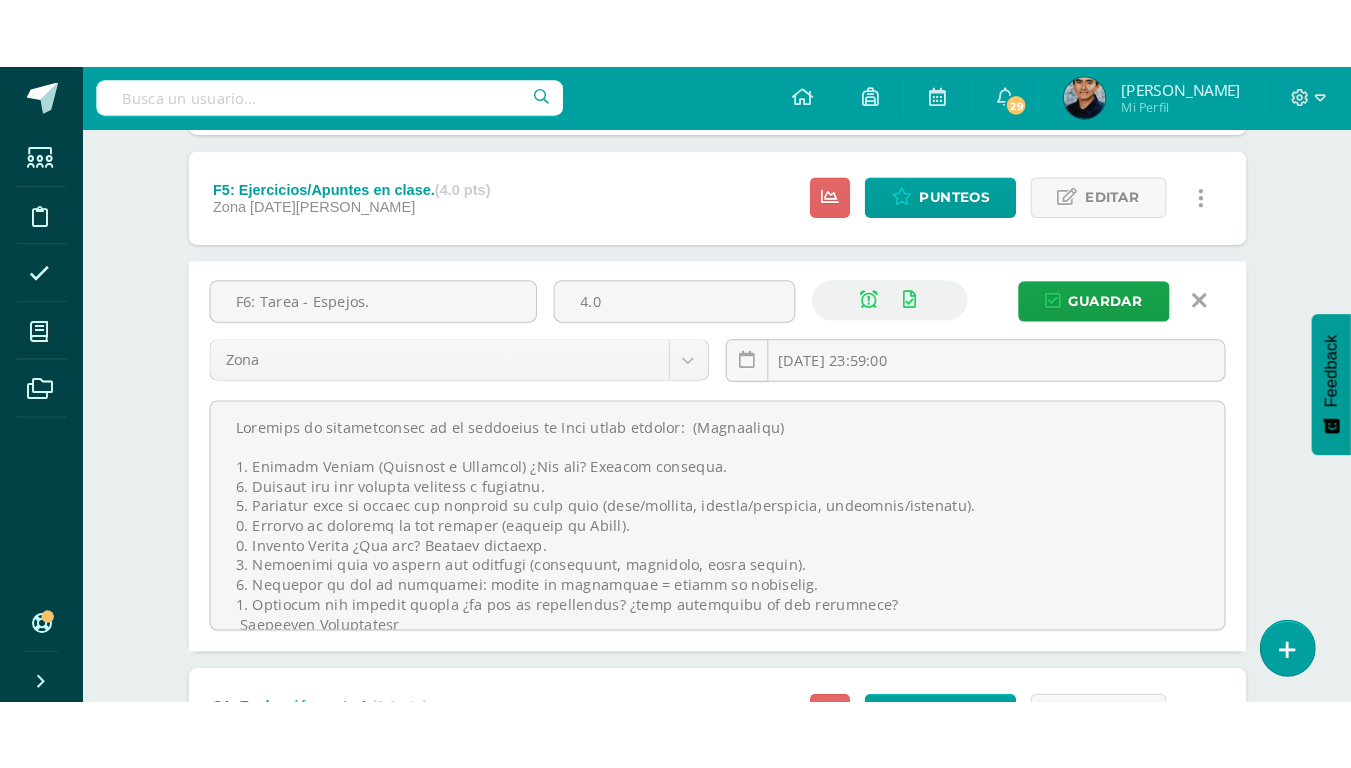 scroll, scrollTop: 994, scrollLeft: 0, axis: vertical 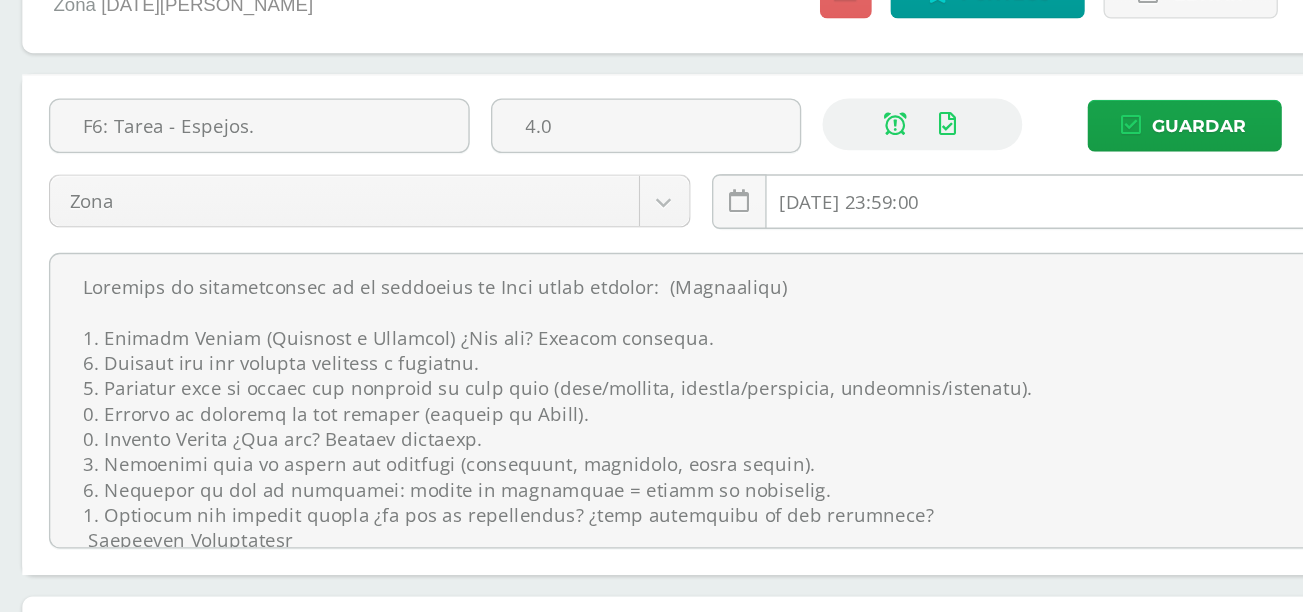 click on "2025-07-02 23:59:00" at bounding box center (941, 282) 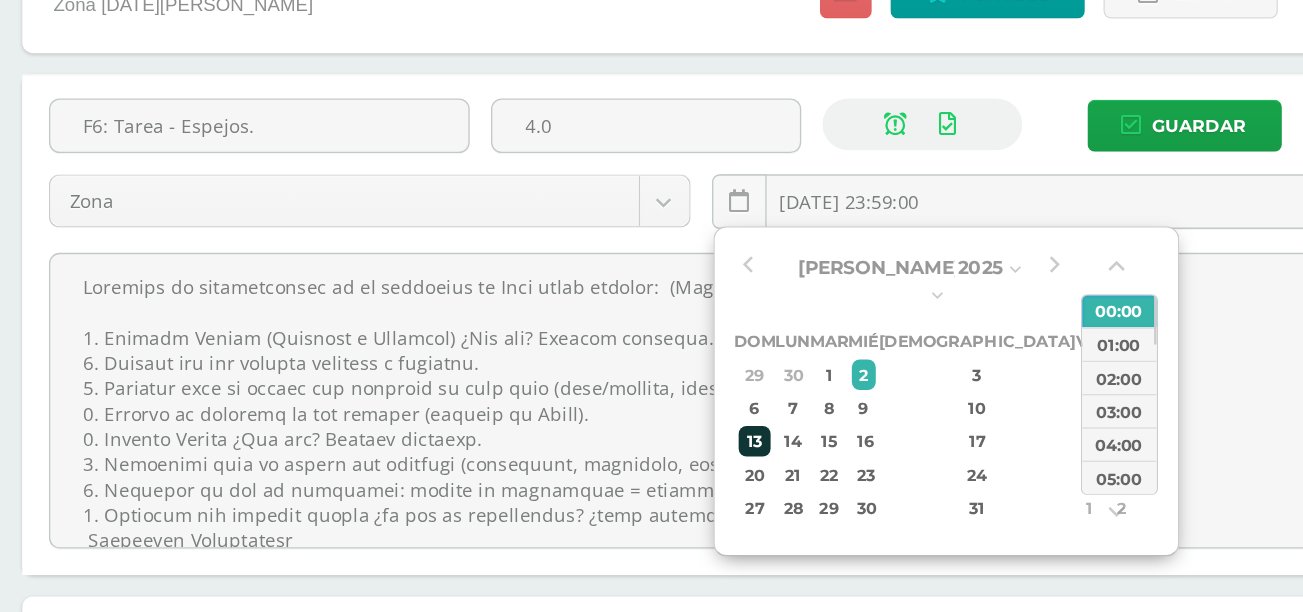 click on "13" at bounding box center (732, 462) 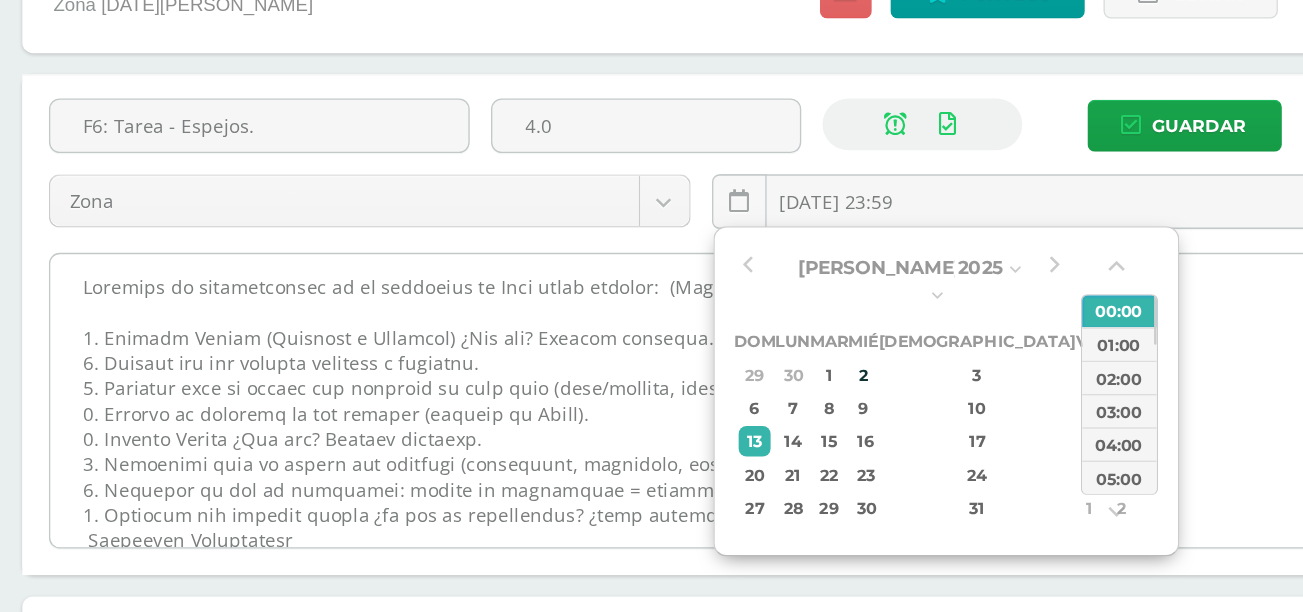 click at bounding box center (692, 432) 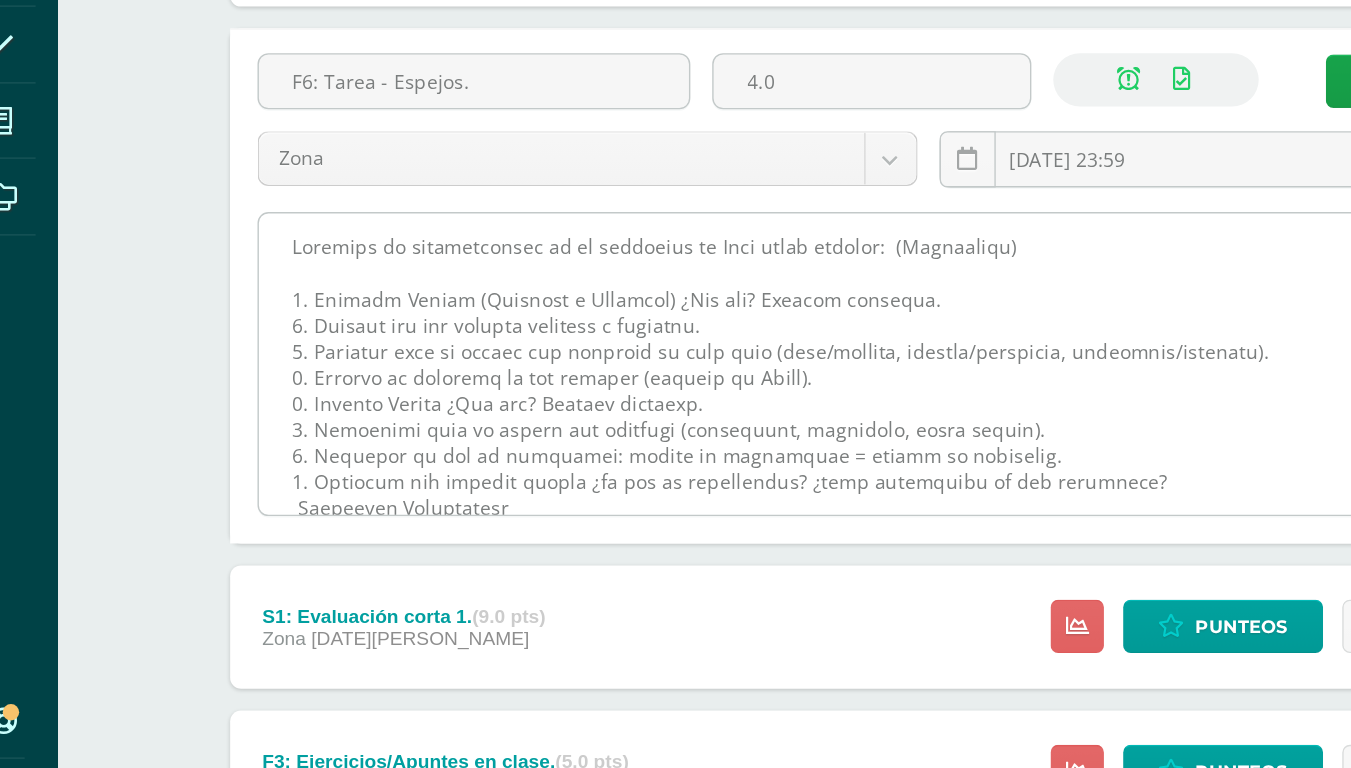 scroll, scrollTop: 993, scrollLeft: 0, axis: vertical 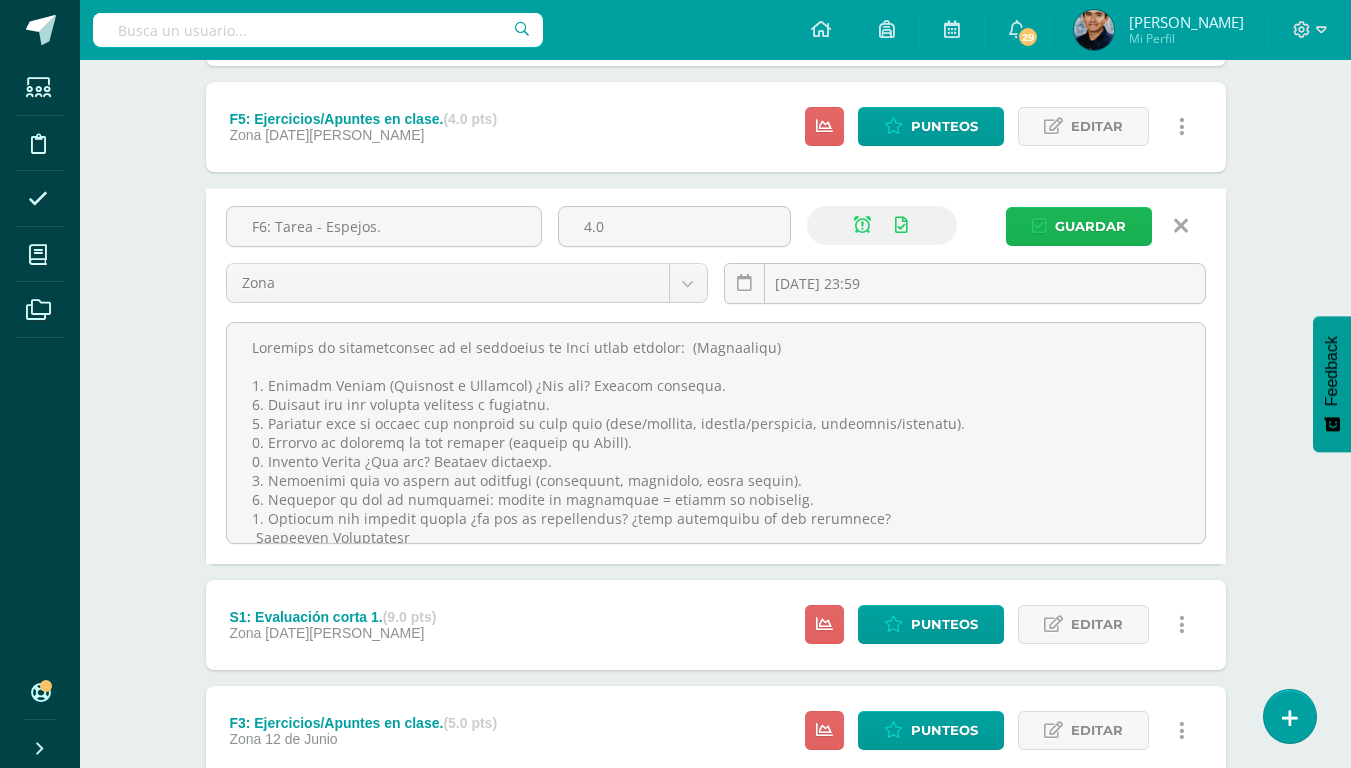 click on "Guardar" at bounding box center [1090, 226] 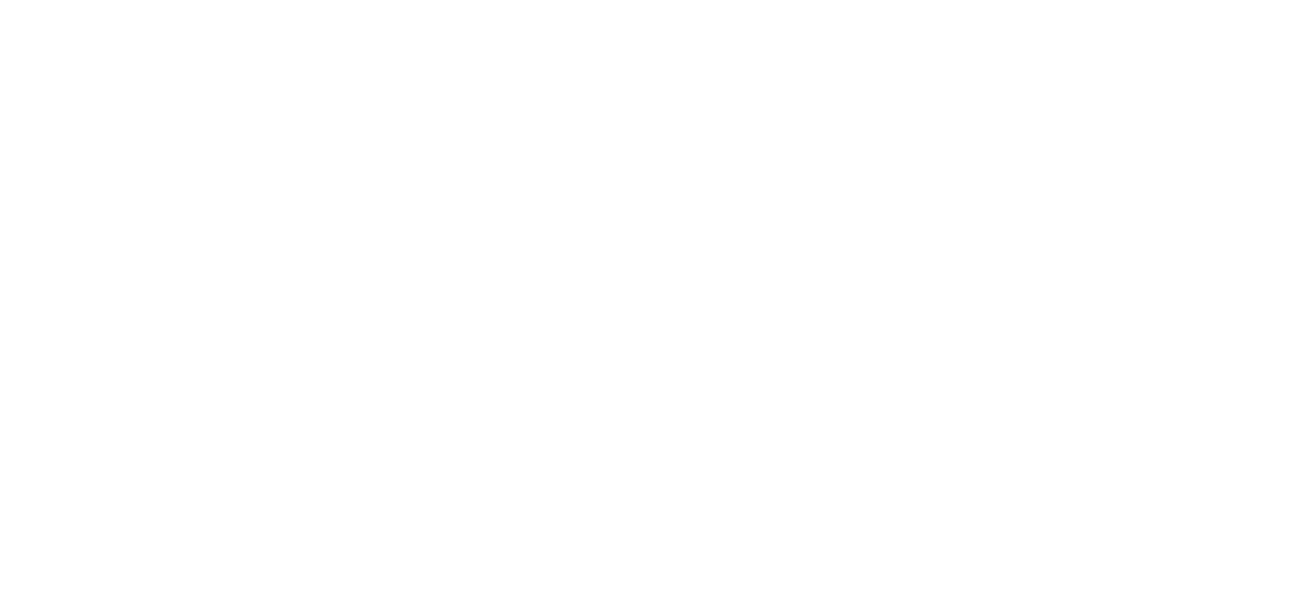 scroll, scrollTop: 0, scrollLeft: 0, axis: both 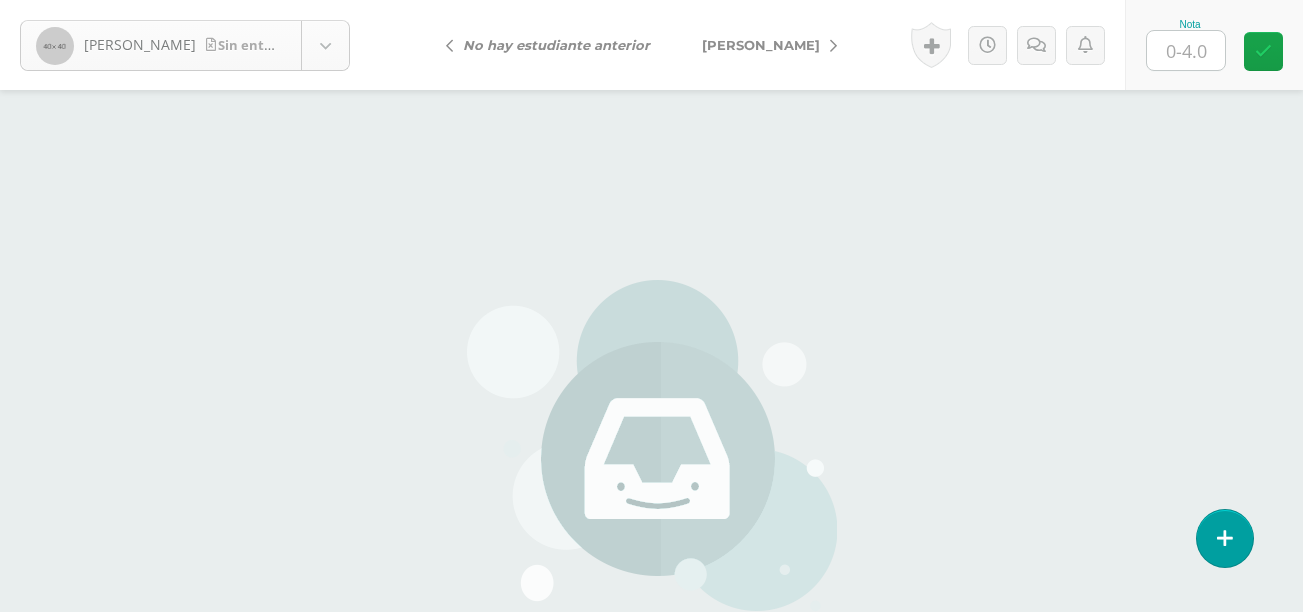 click on "[PERSON_NAME] entrega
[PERSON_NAME]
[PERSON_NAME]
[PERSON_NAME]
[PERSON_NAME][GEOGRAPHIC_DATA]
[PERSON_NAME]
[PERSON_NAME]
[PERSON_NAME]
[PERSON_NAME]
[PERSON_NAME]
[PERSON_NAME]
[PERSON_NAME]
No hay estudiante anterior Logros N/A Cancelar Mo" at bounding box center [651, 416] 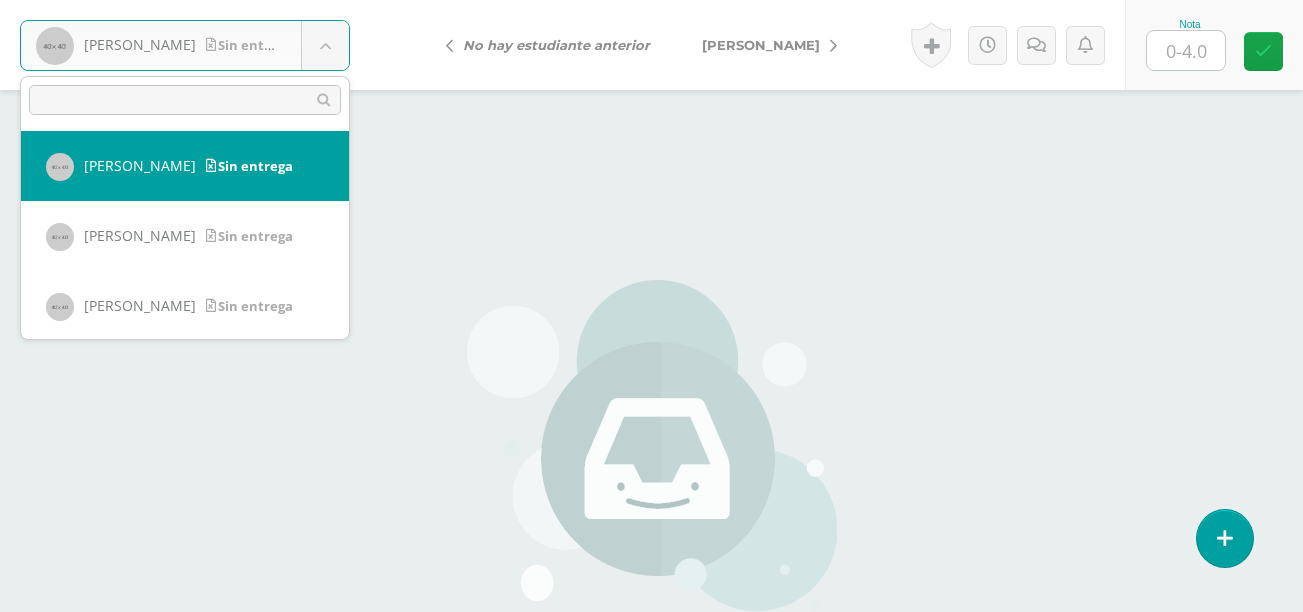 click on "[PERSON_NAME] entrega
[PERSON_NAME]
[PERSON_NAME]
[PERSON_NAME]
[PERSON_NAME][GEOGRAPHIC_DATA]
[PERSON_NAME]
[PERSON_NAME]
[PERSON_NAME]
[PERSON_NAME]
[PERSON_NAME]
[PERSON_NAME]
[PERSON_NAME]
[PERSON_NAME]
1" at bounding box center [651, 416] 